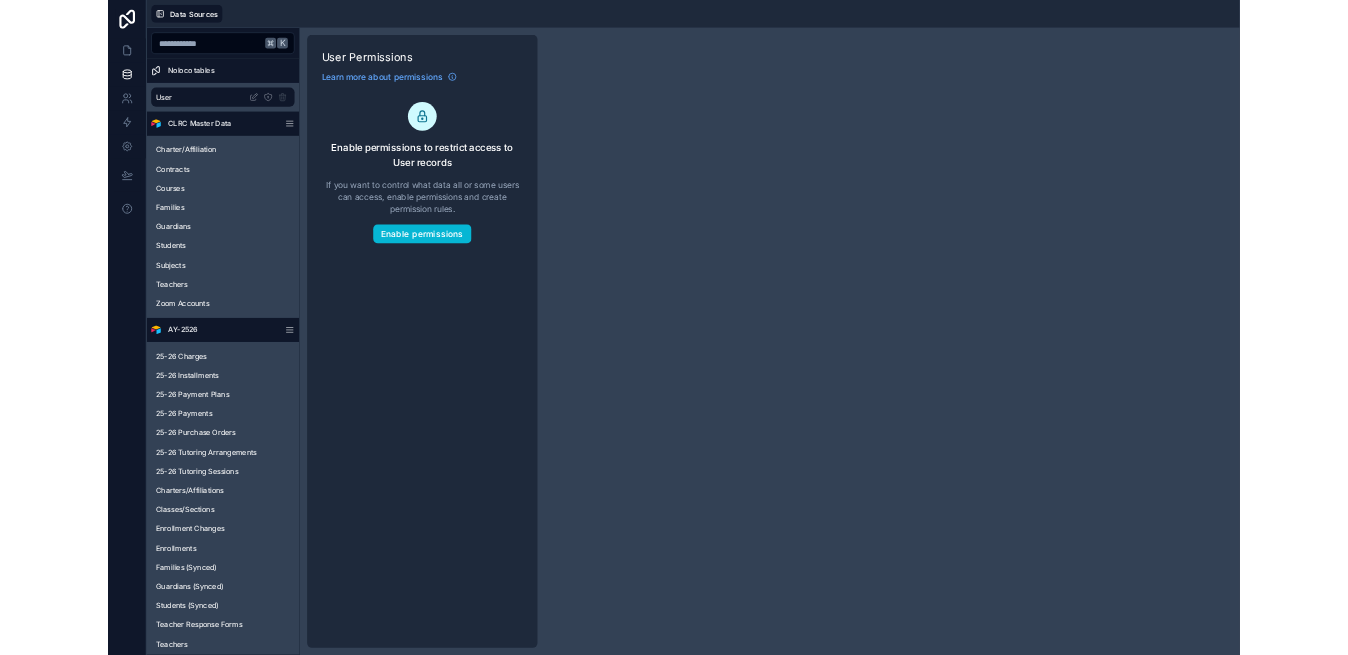 scroll, scrollTop: 0, scrollLeft: 0, axis: both 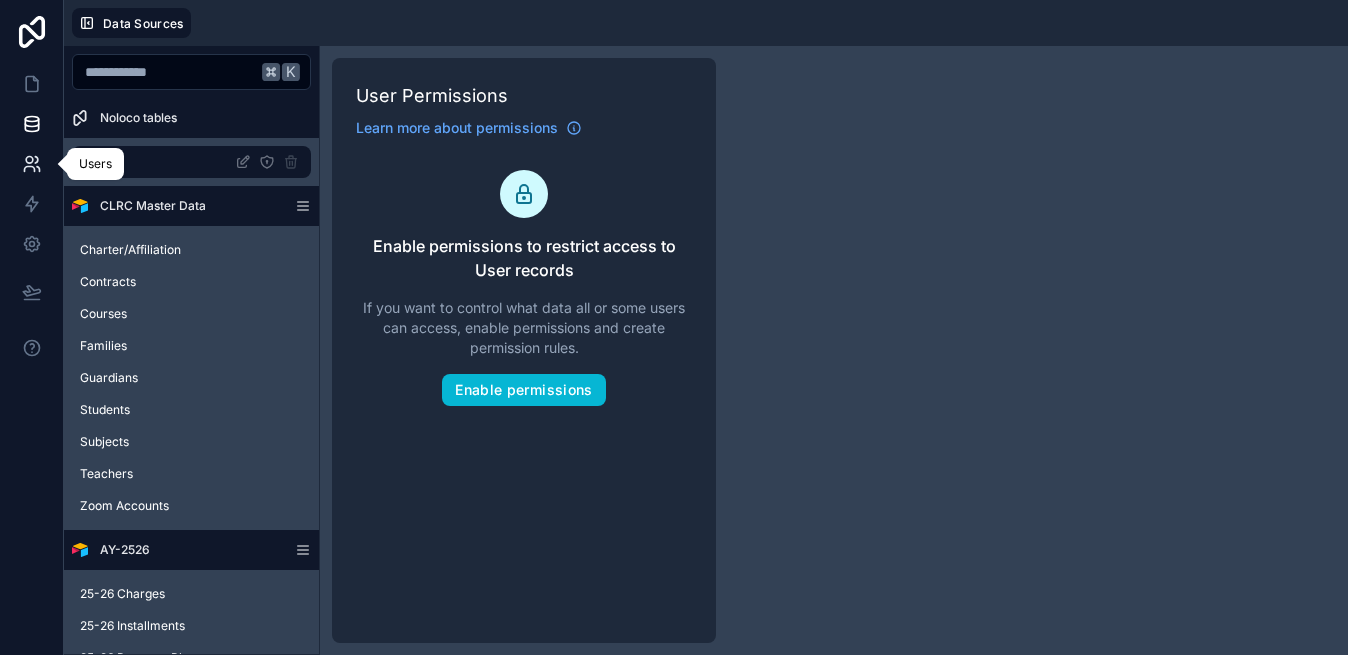 click 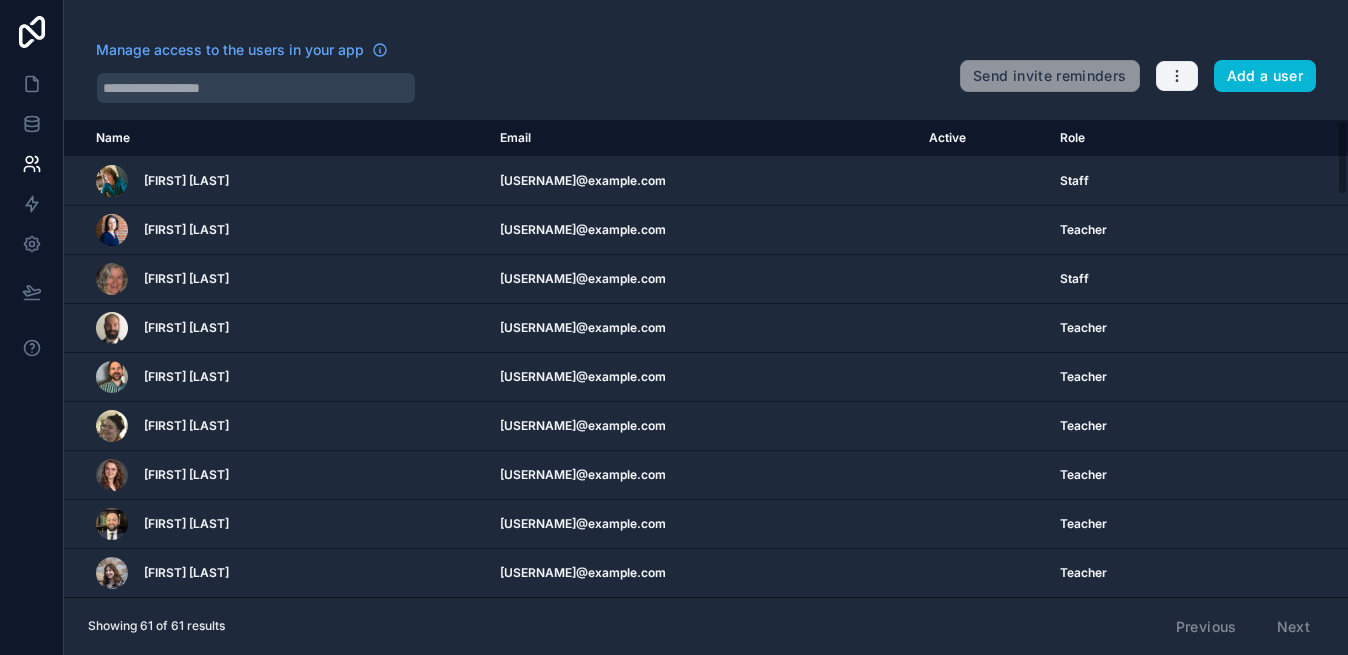 click 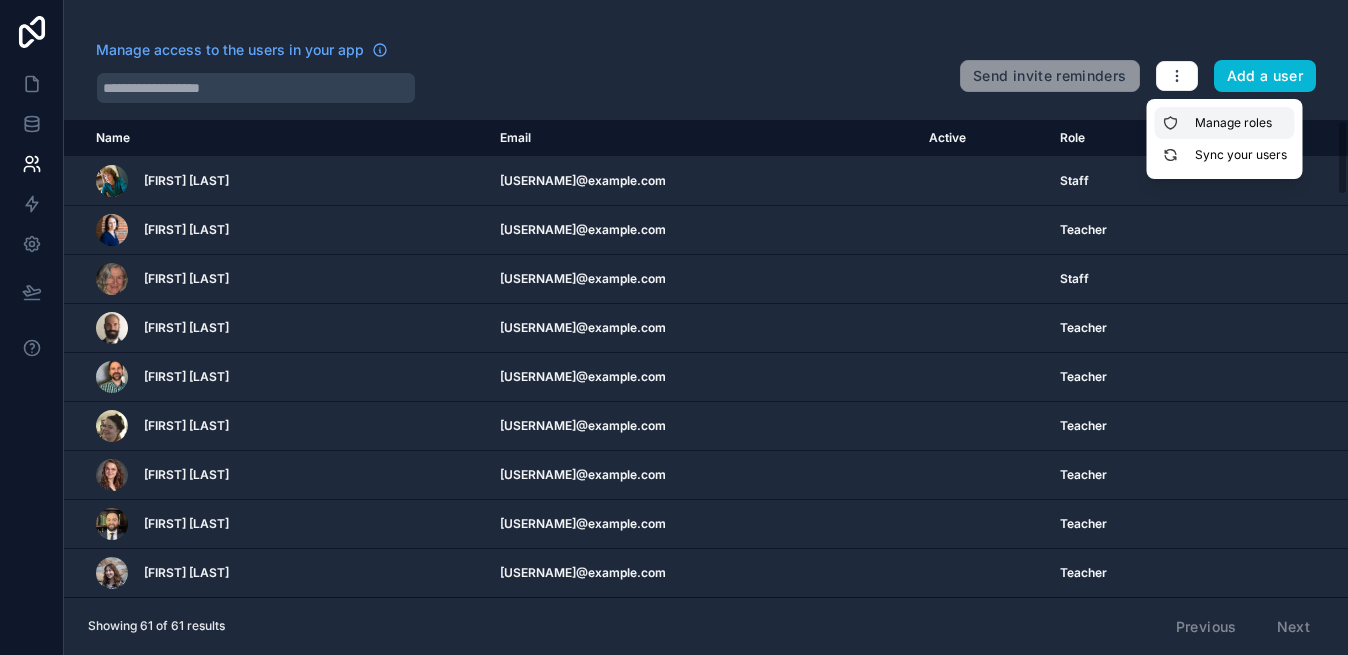 click on "Manage roles" at bounding box center (1225, 123) 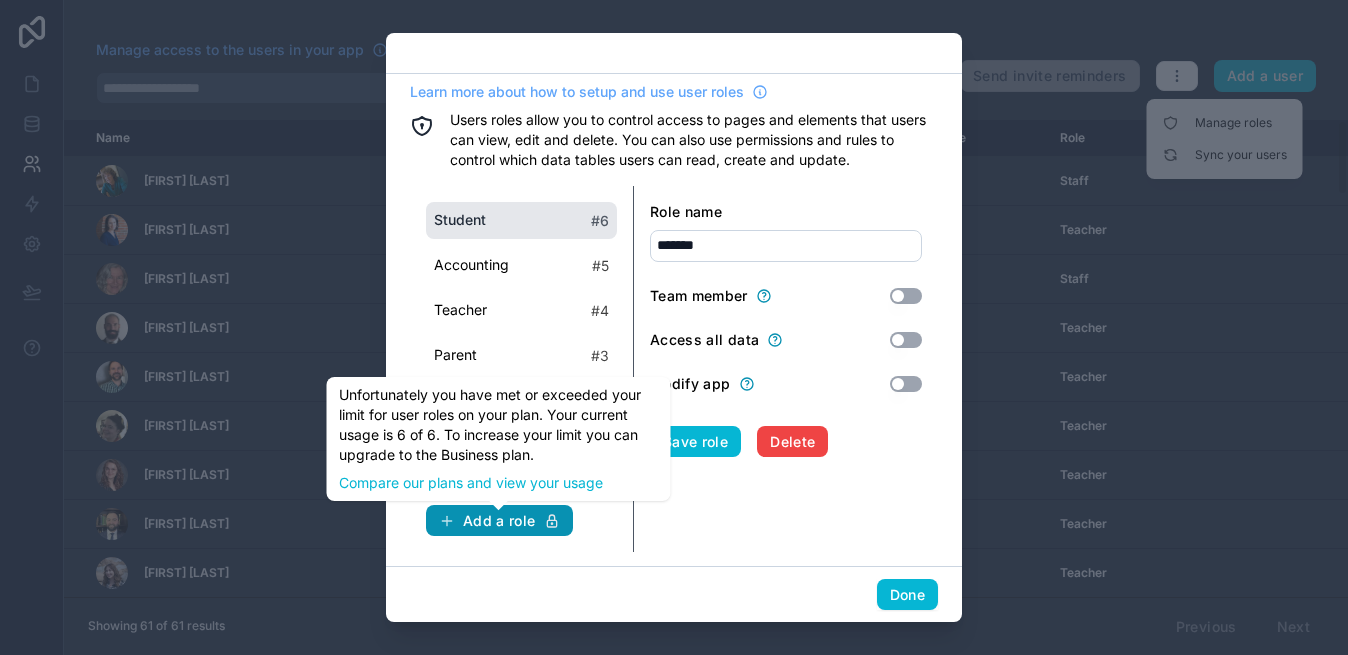 click on "Add a role" at bounding box center (499, 521) 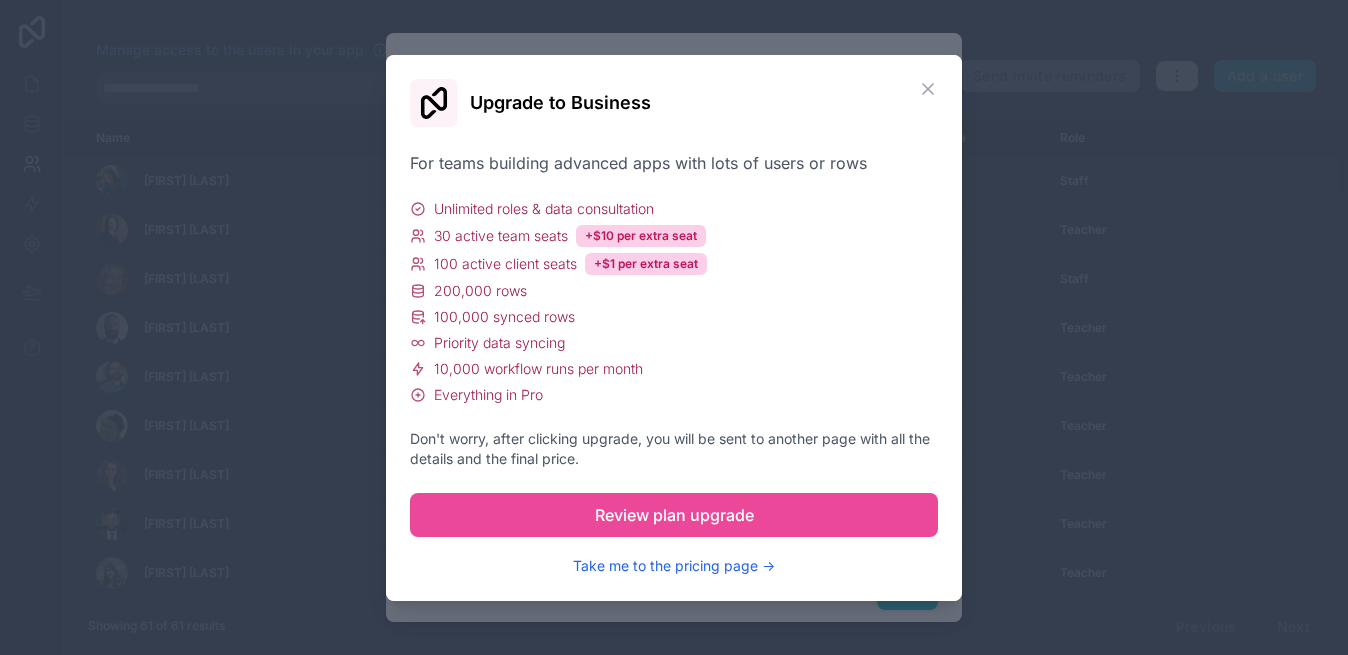 type 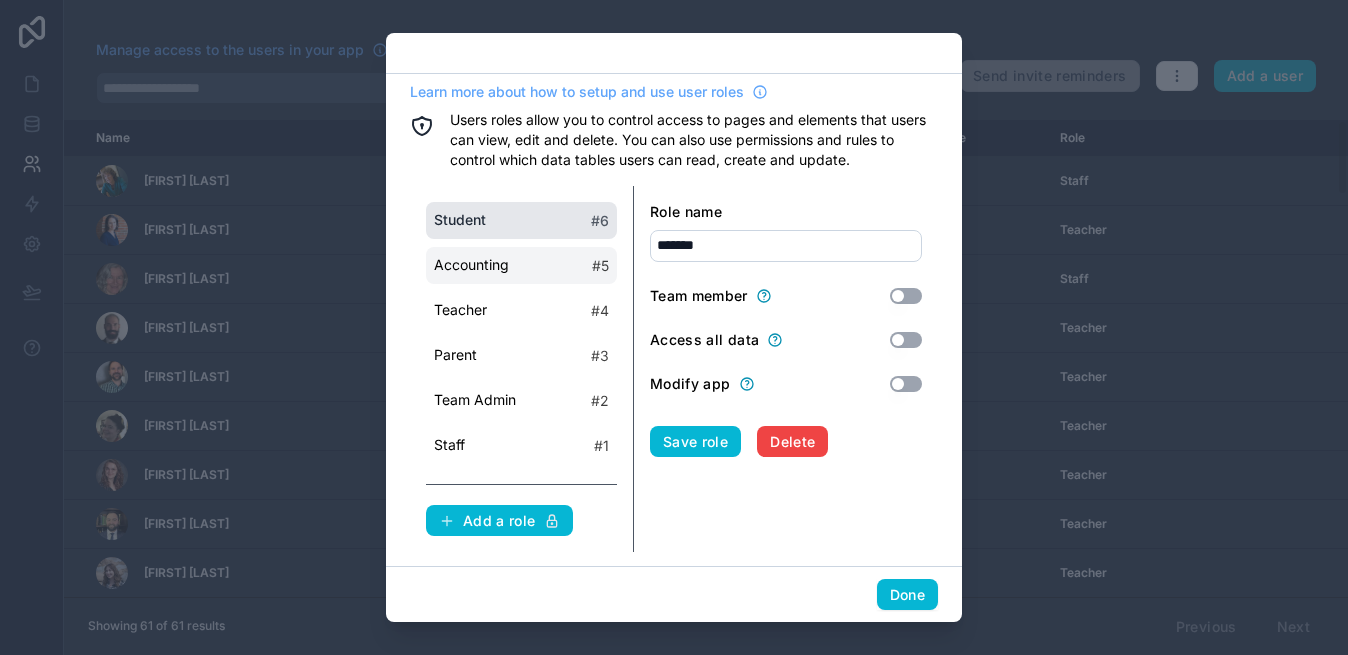 click on "Accounting # 5" at bounding box center (521, 265) 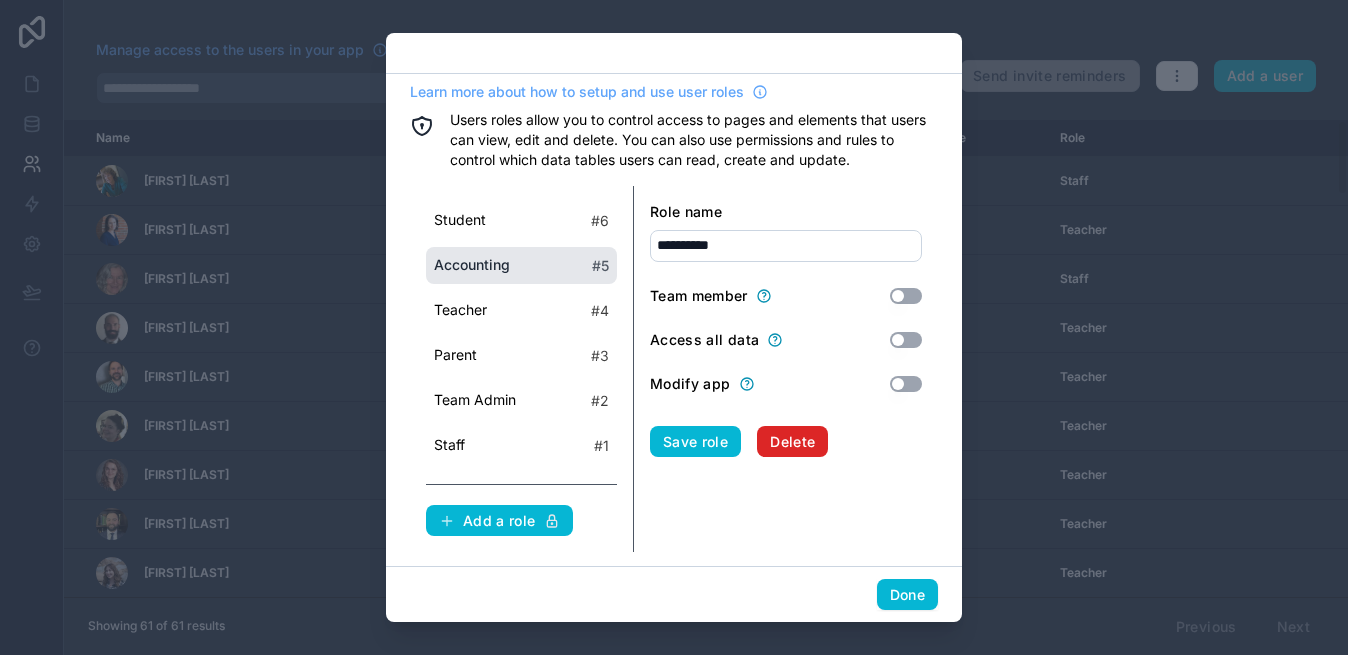 click on "Delete" at bounding box center (792, 442) 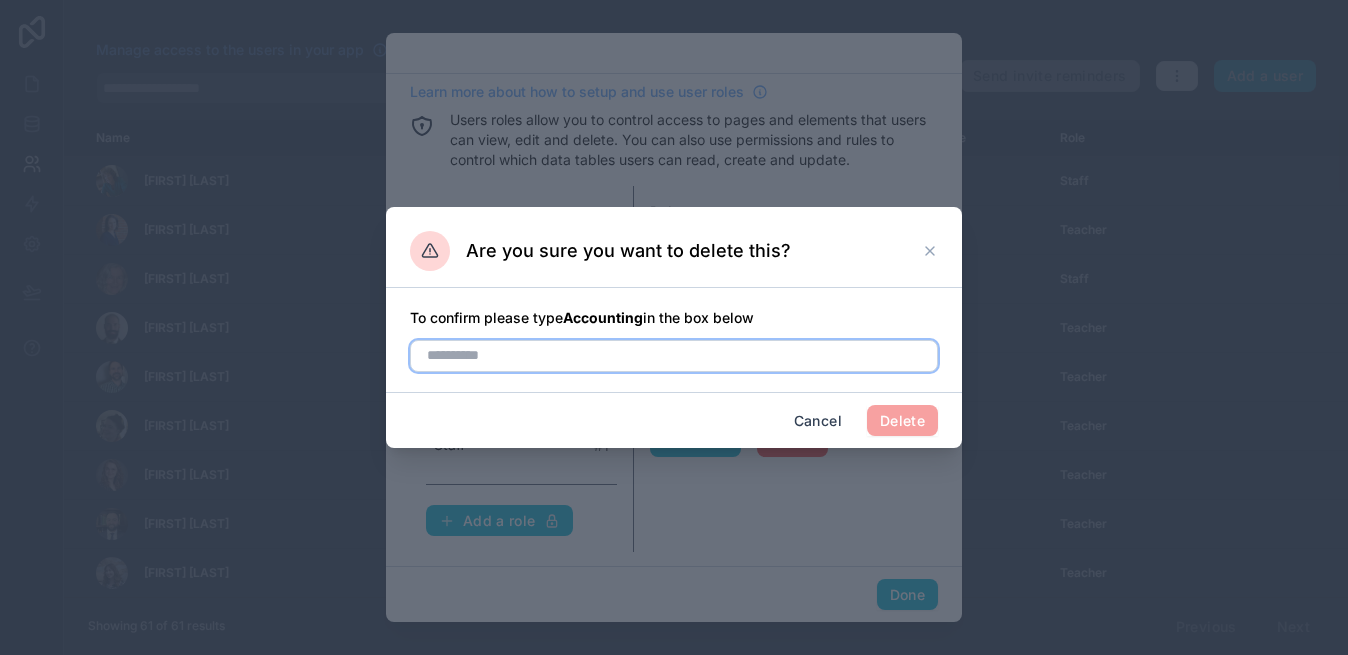 click at bounding box center [674, 356] 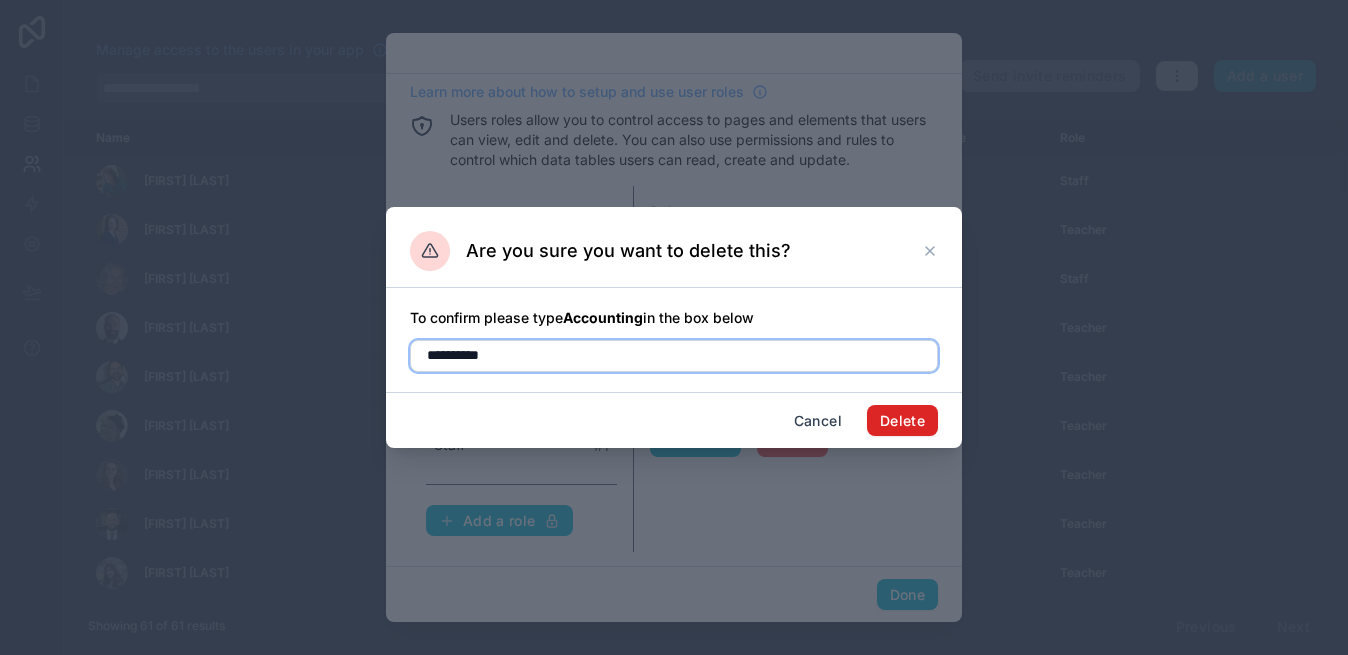 type on "**********" 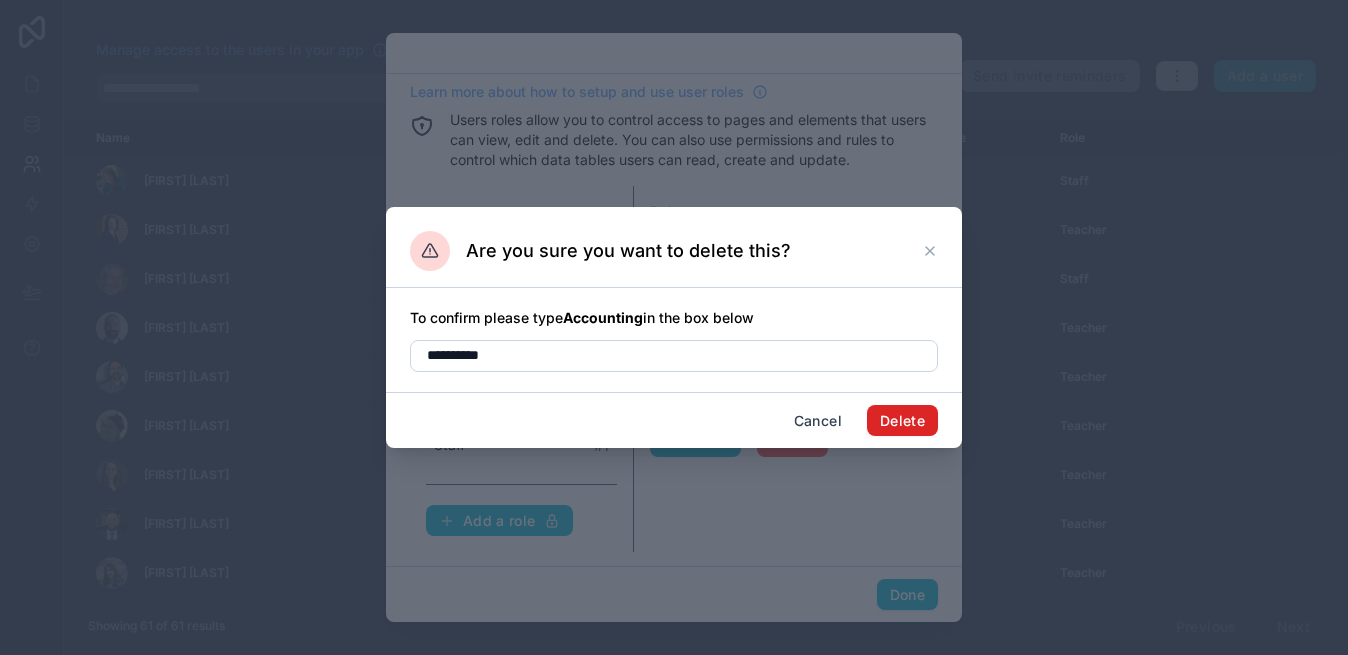 click on "Delete" at bounding box center (902, 421) 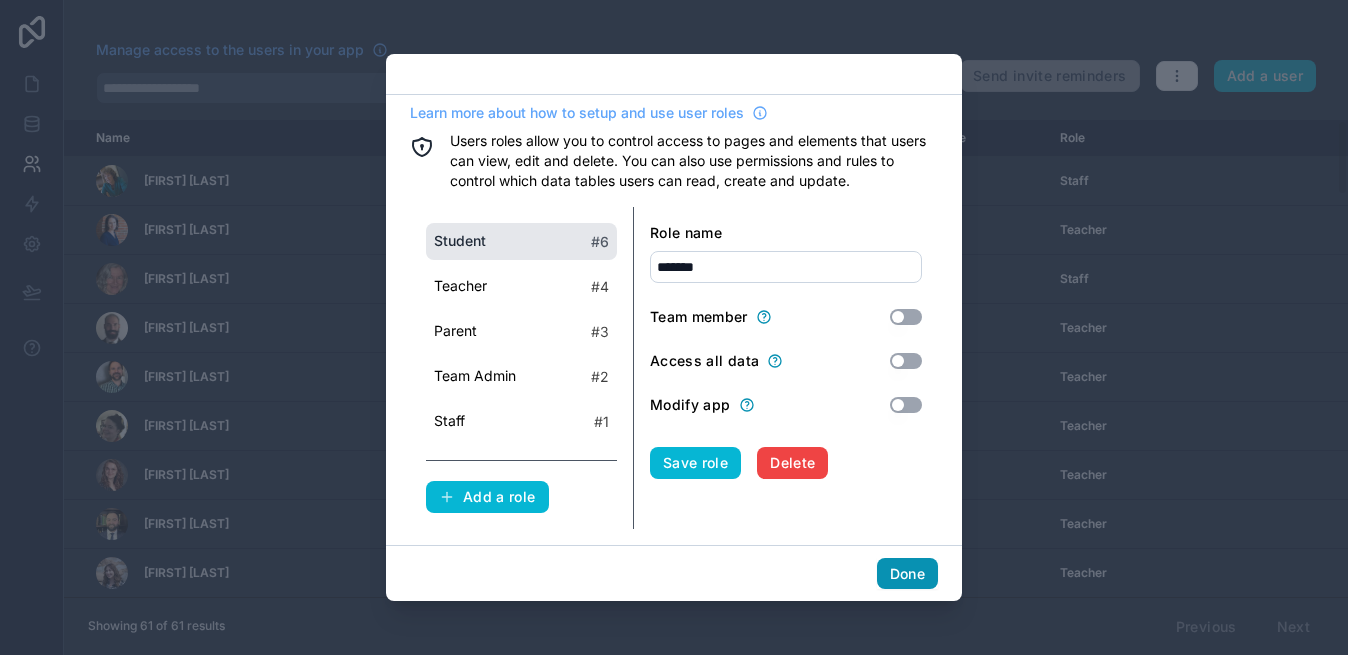 click on "Done" at bounding box center (907, 574) 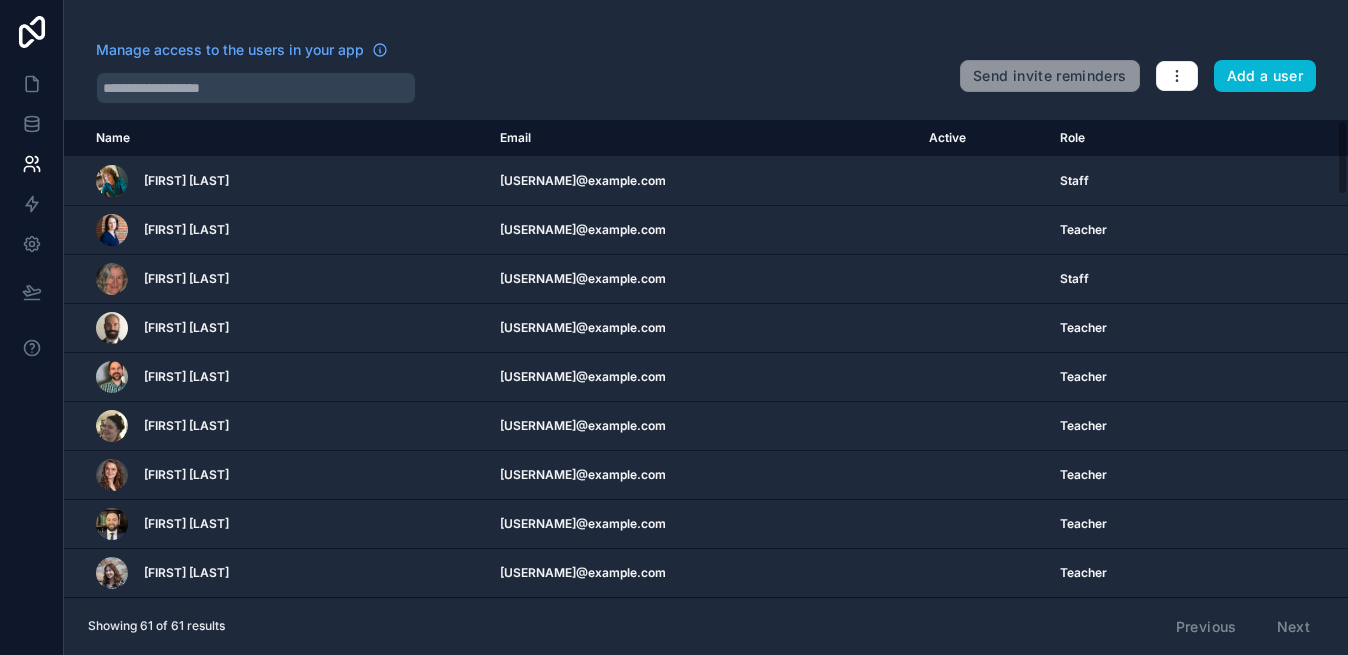 click on "Manage access to the users in your app" at bounding box center [520, 56] 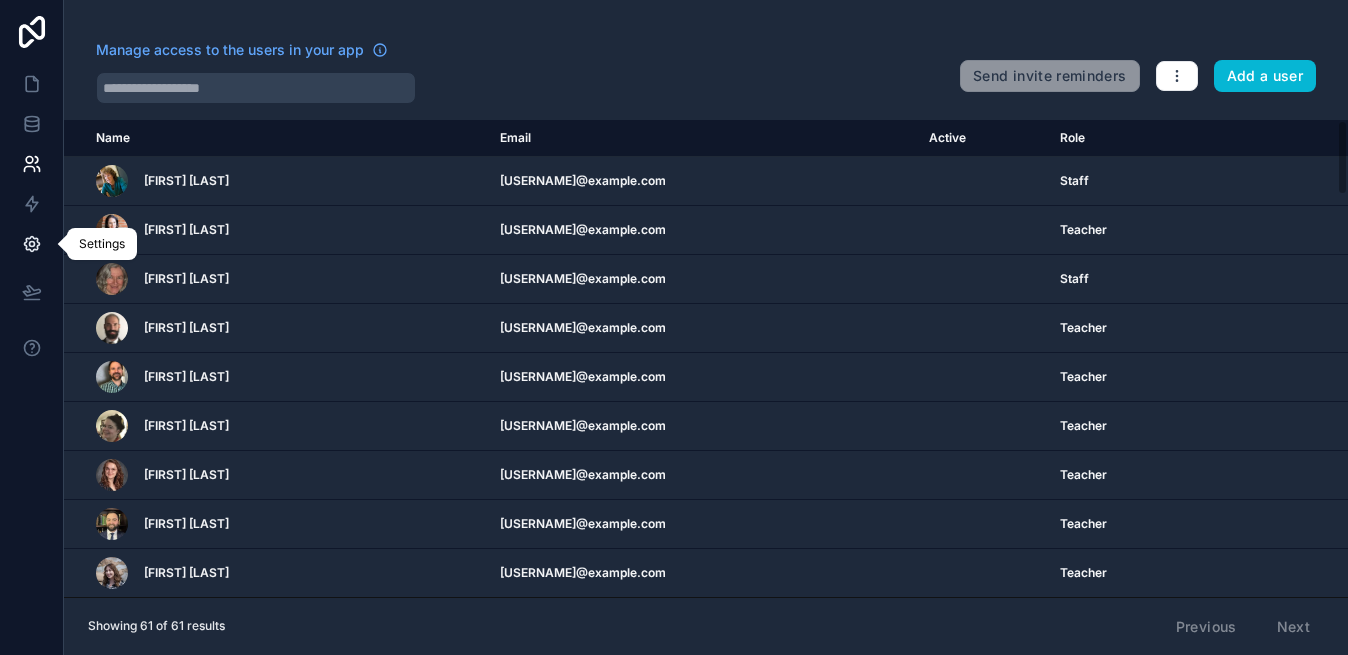 click at bounding box center [31, 244] 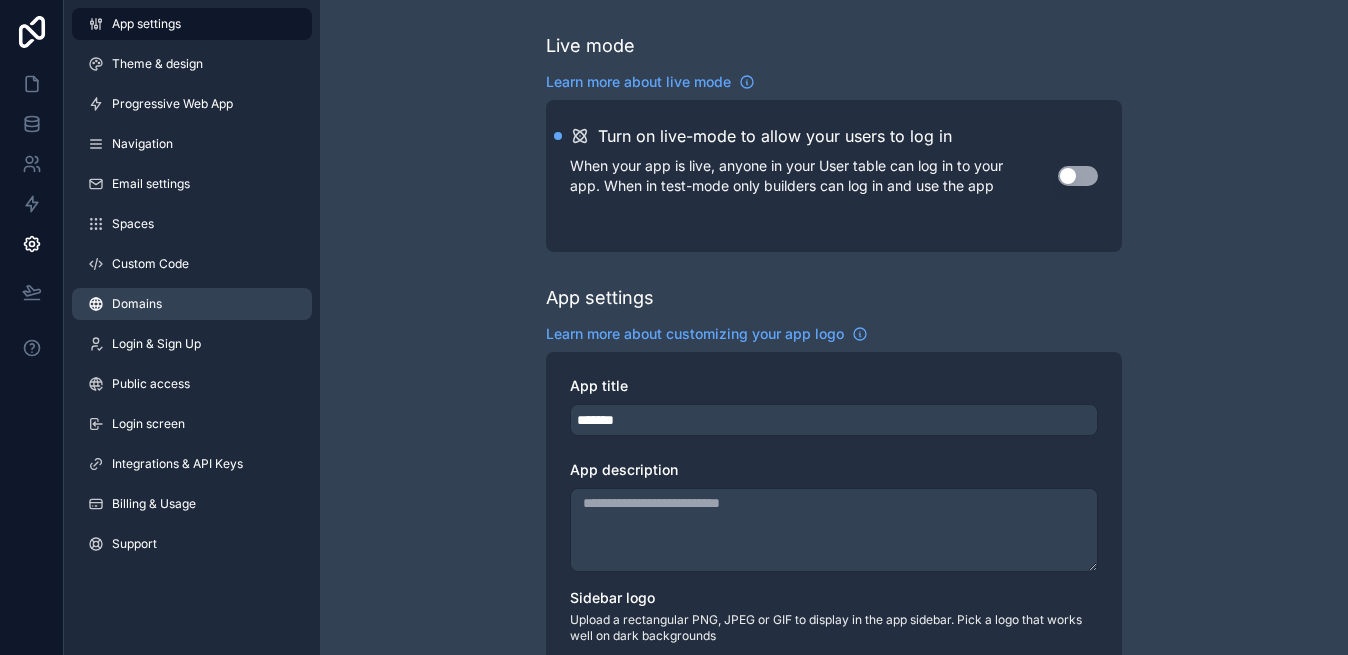 click on "Domains" at bounding box center (137, 304) 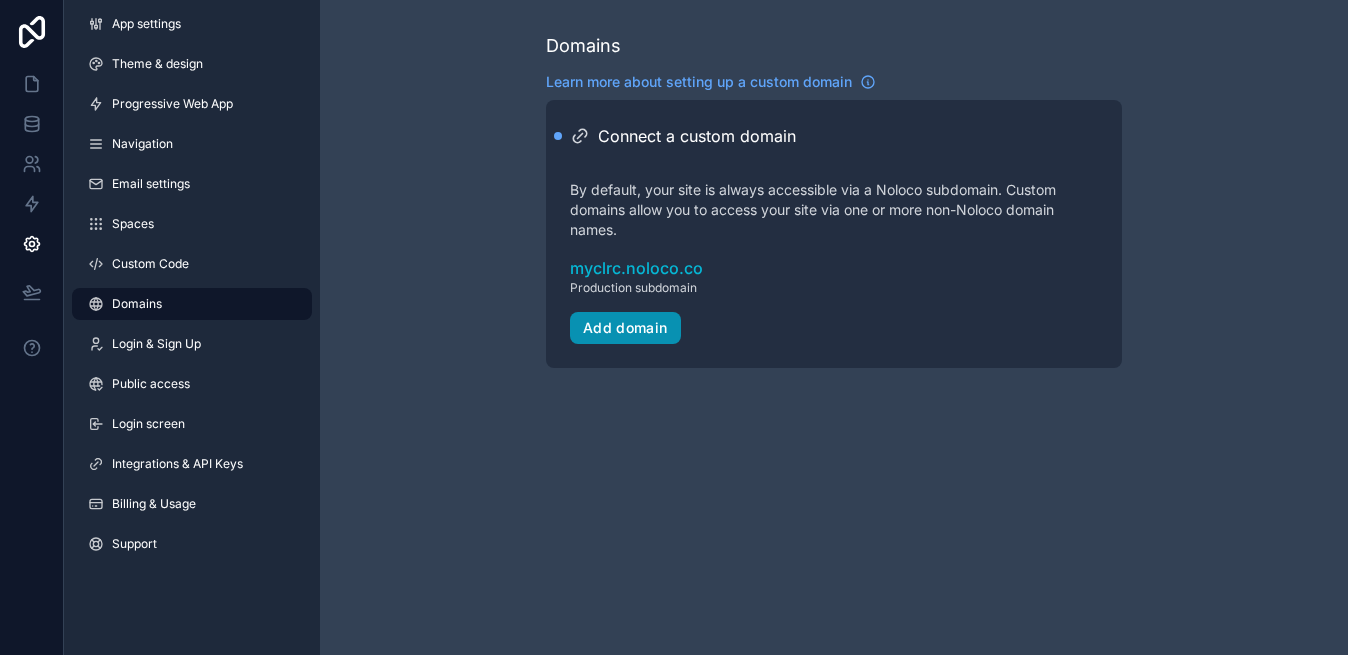 click on "Add domain" at bounding box center (625, 328) 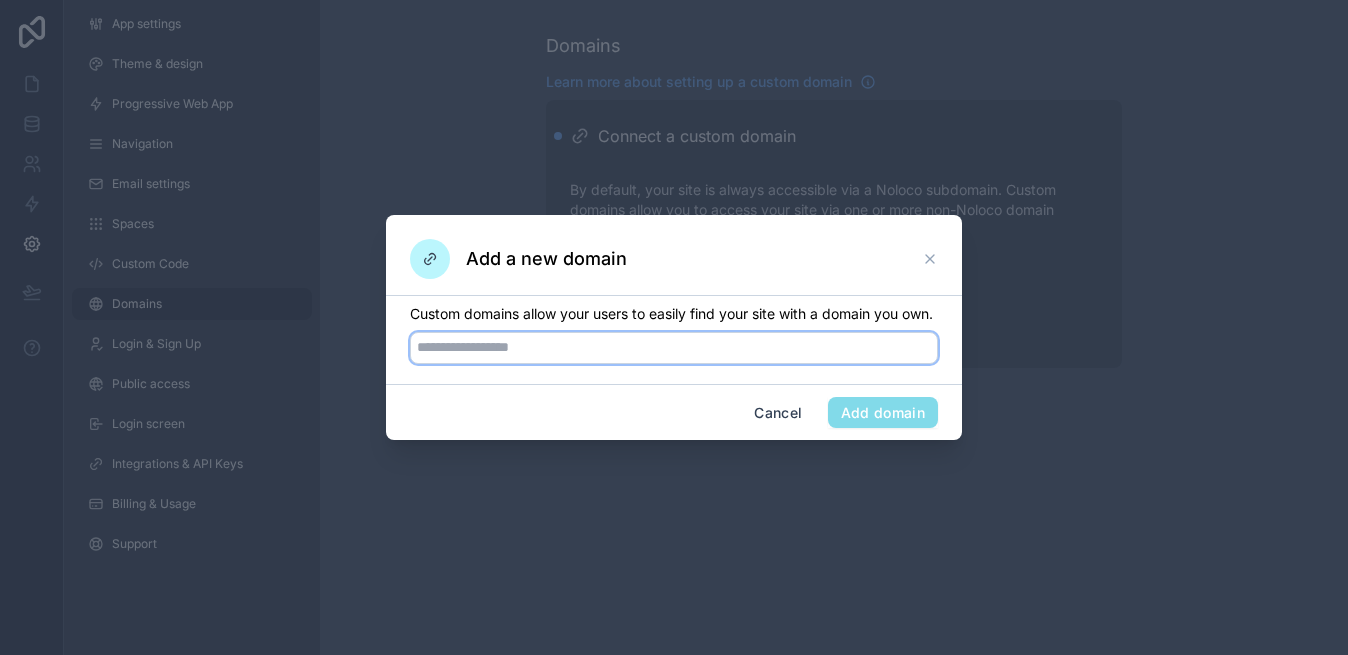 click at bounding box center [674, 348] 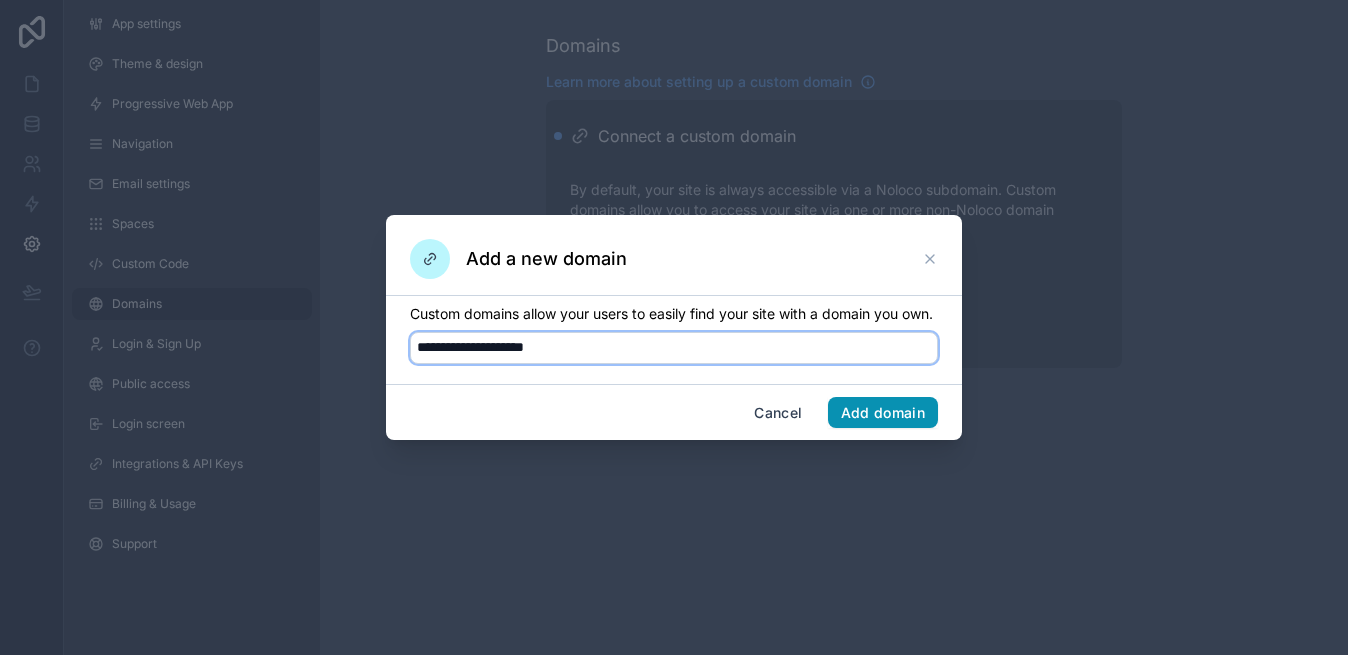 type on "**********" 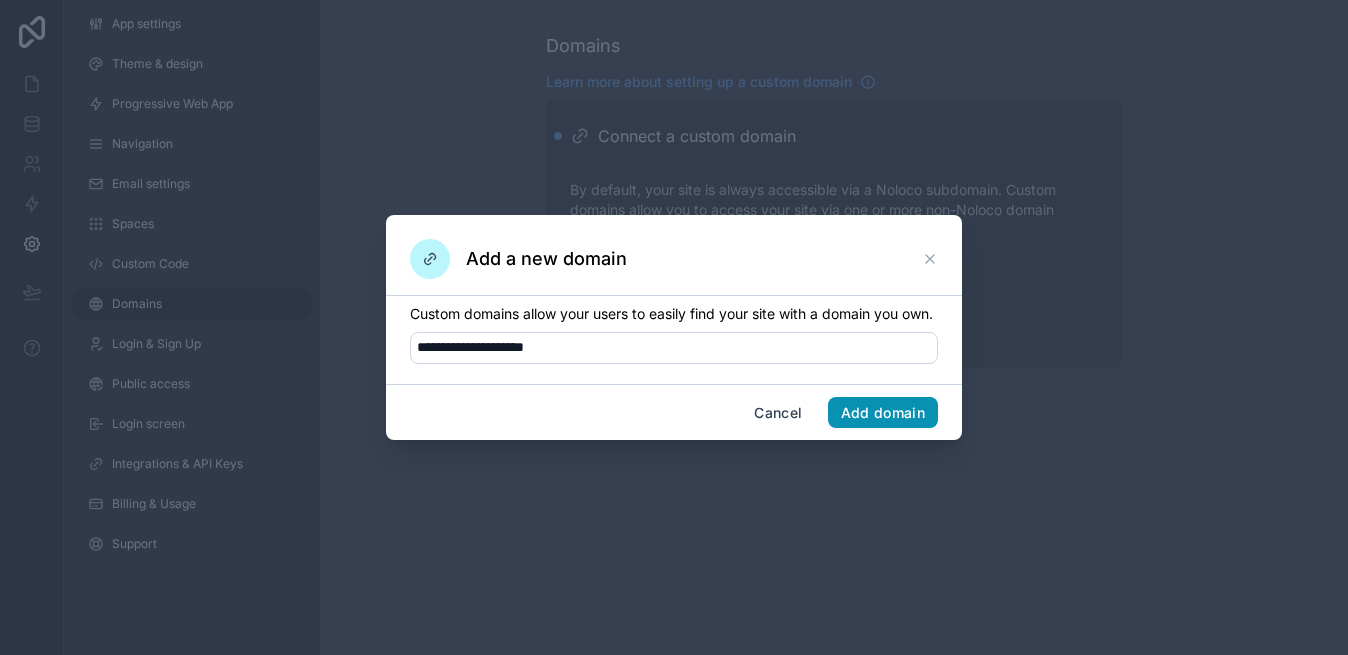 click on "Add domain" at bounding box center (883, 413) 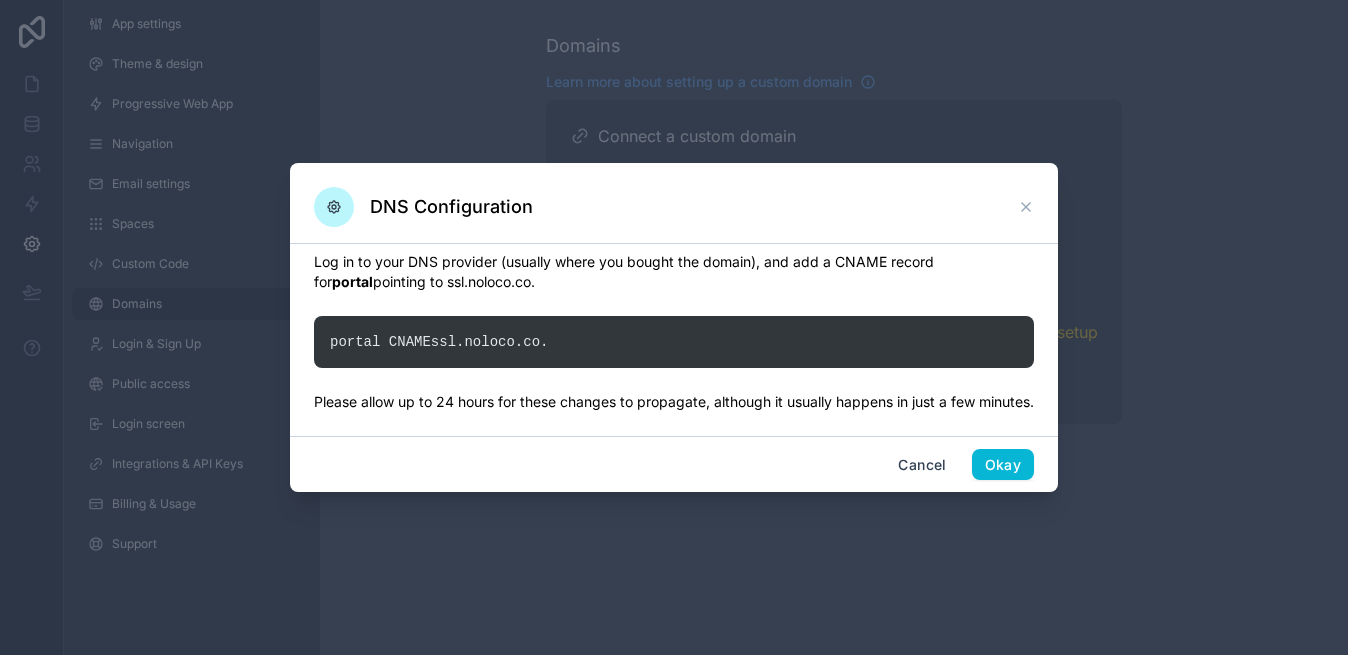 click on "portal CNAME ssl. [DOMAIN] ." at bounding box center [674, 342] 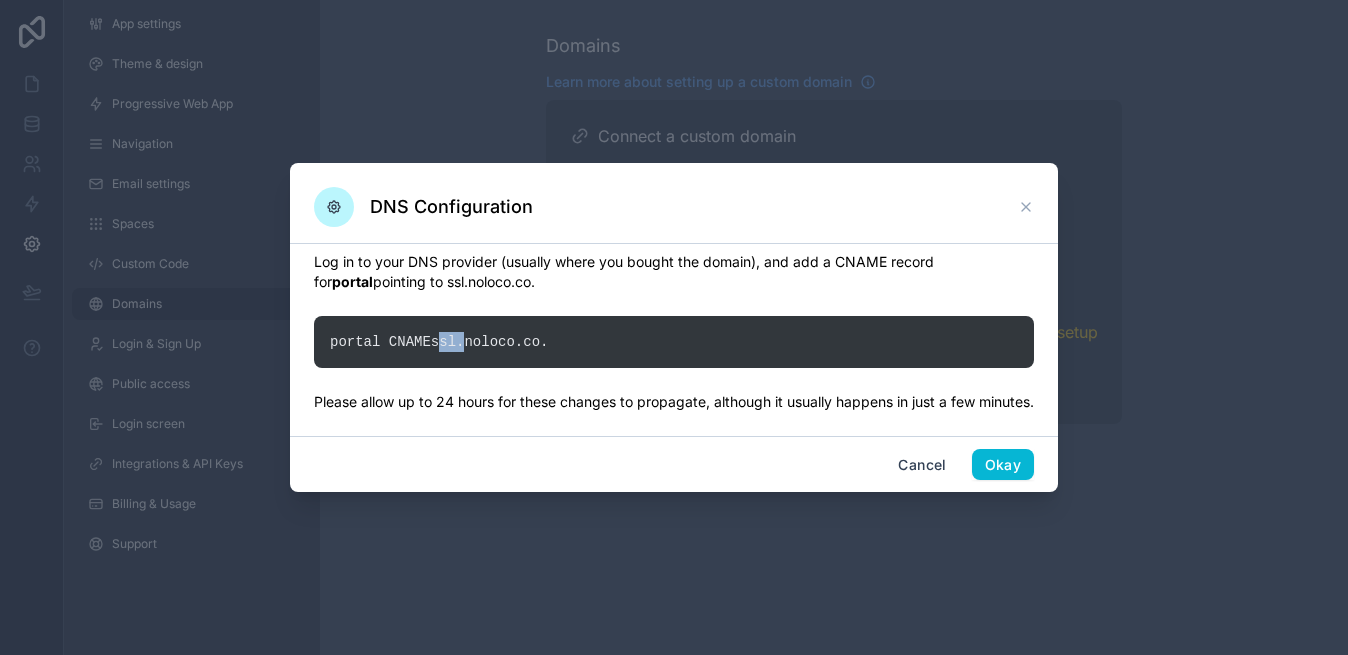 click on "portal CNAME ssl. [DOMAIN] ." at bounding box center (674, 342) 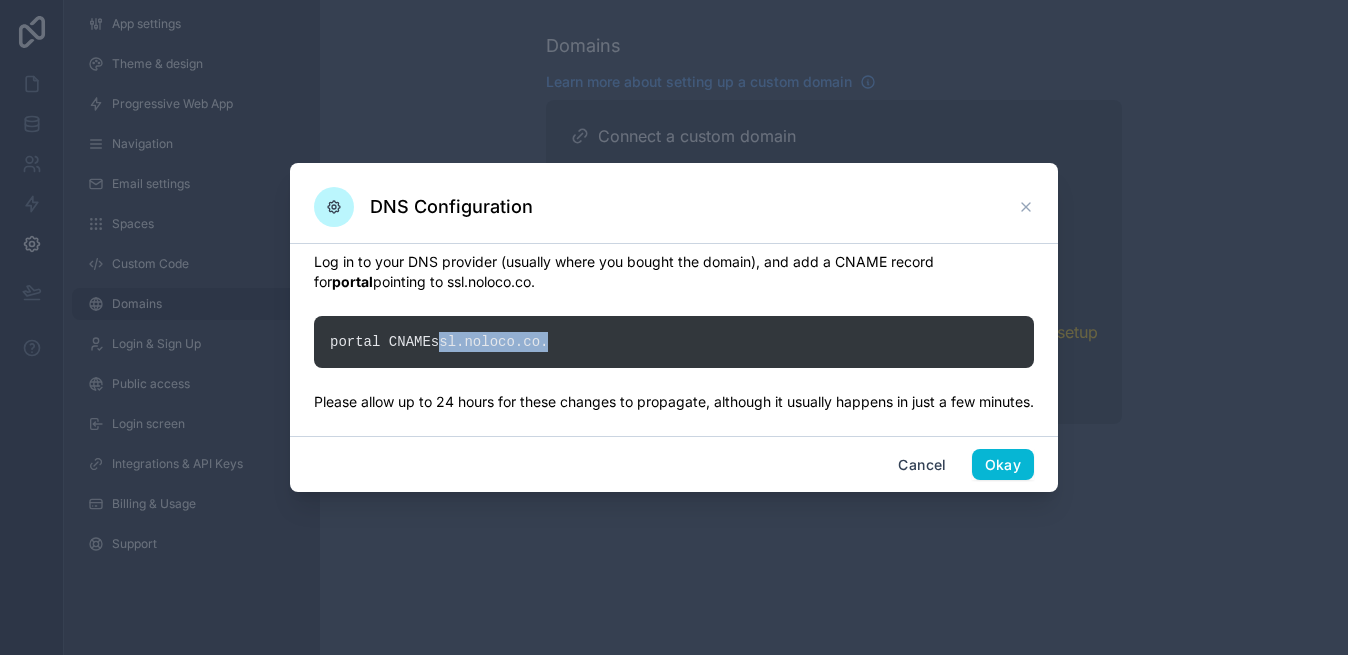 copy on "ssl. noloco.co ." 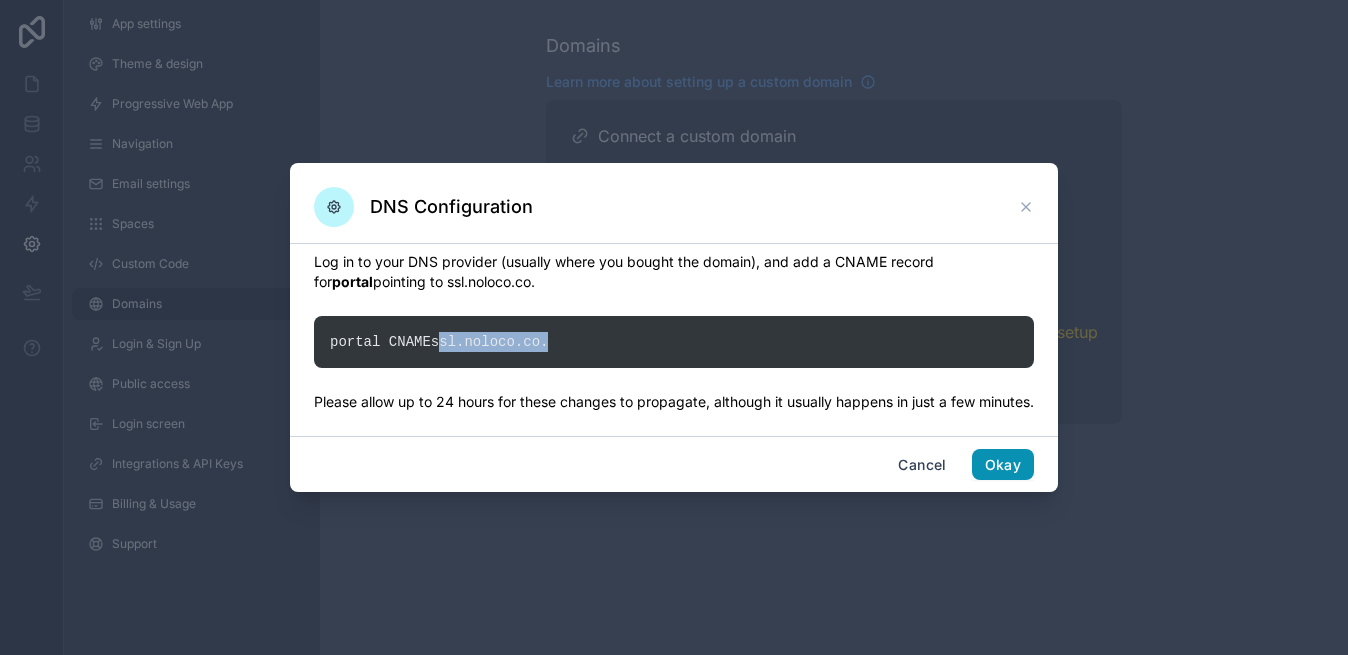 click on "Okay" at bounding box center (1003, 465) 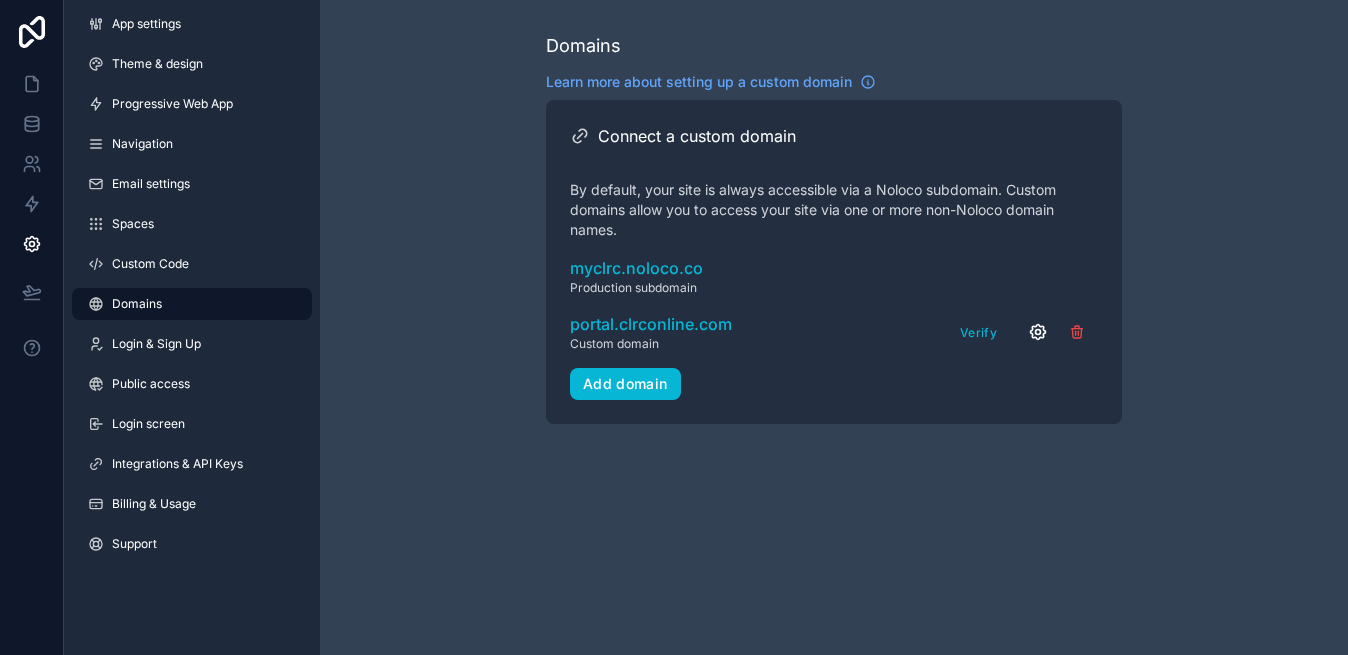 click 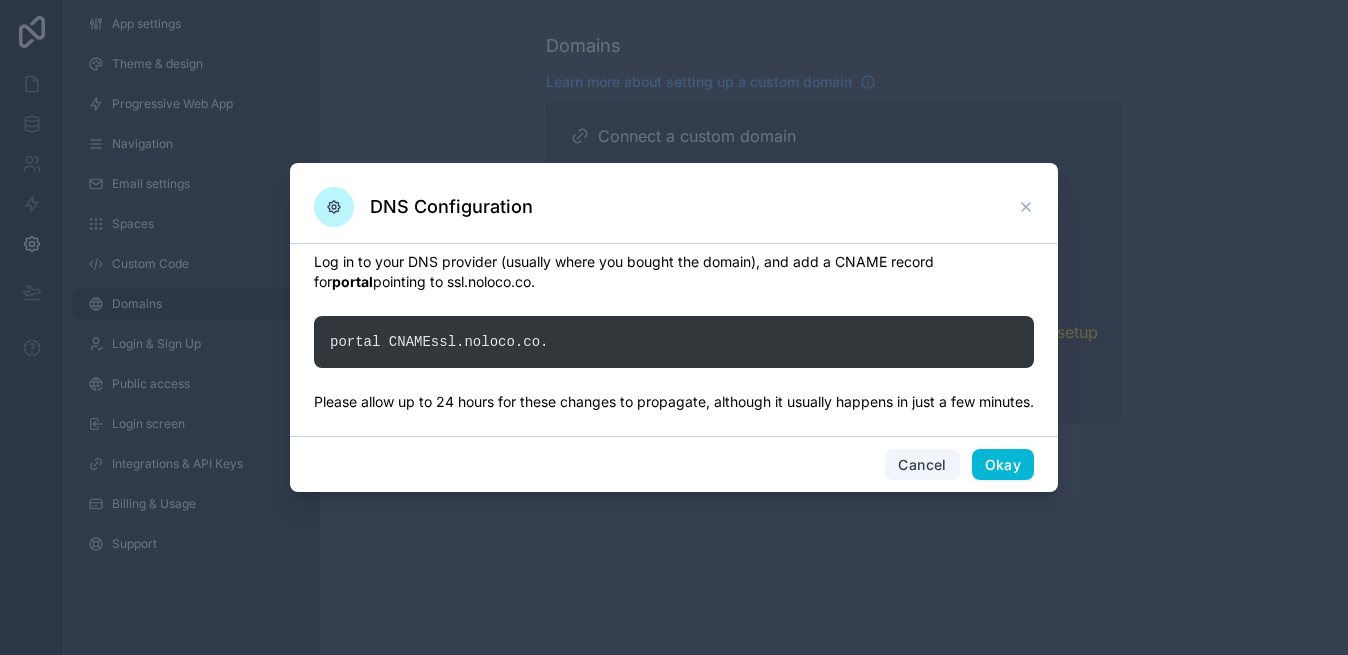 click on "Cancel" at bounding box center (922, 465) 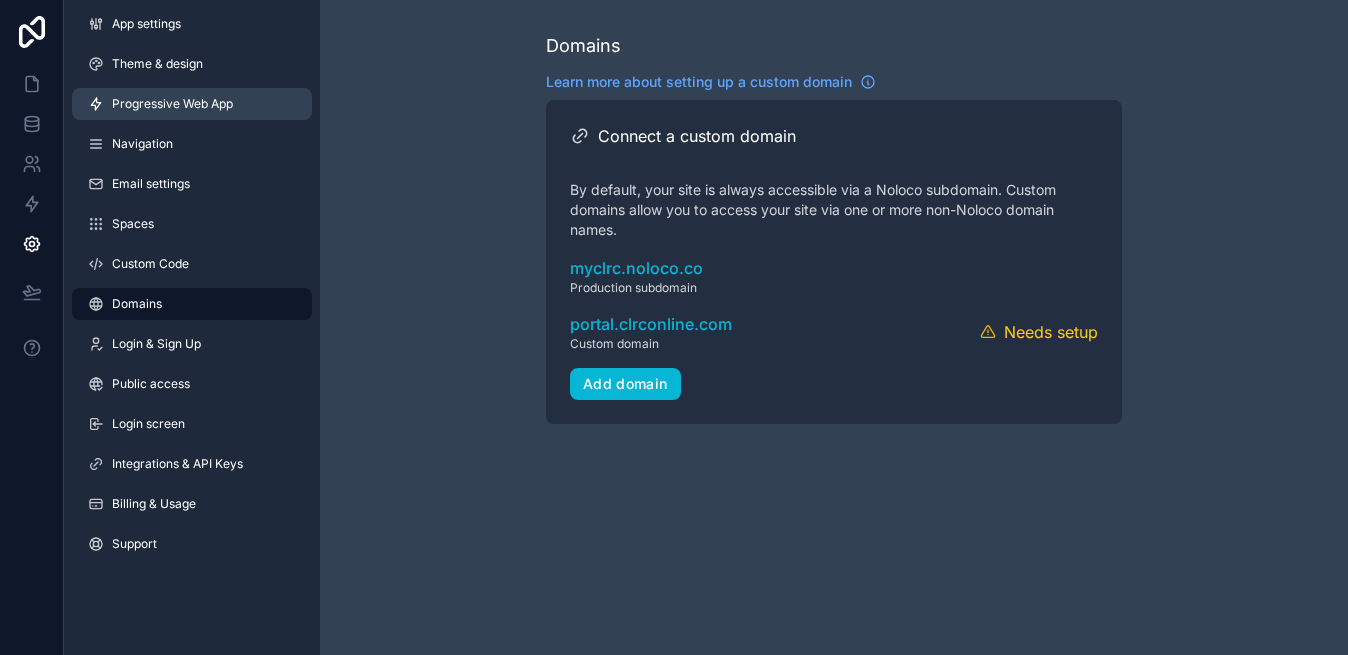 click on "Progressive Web App" at bounding box center (172, 104) 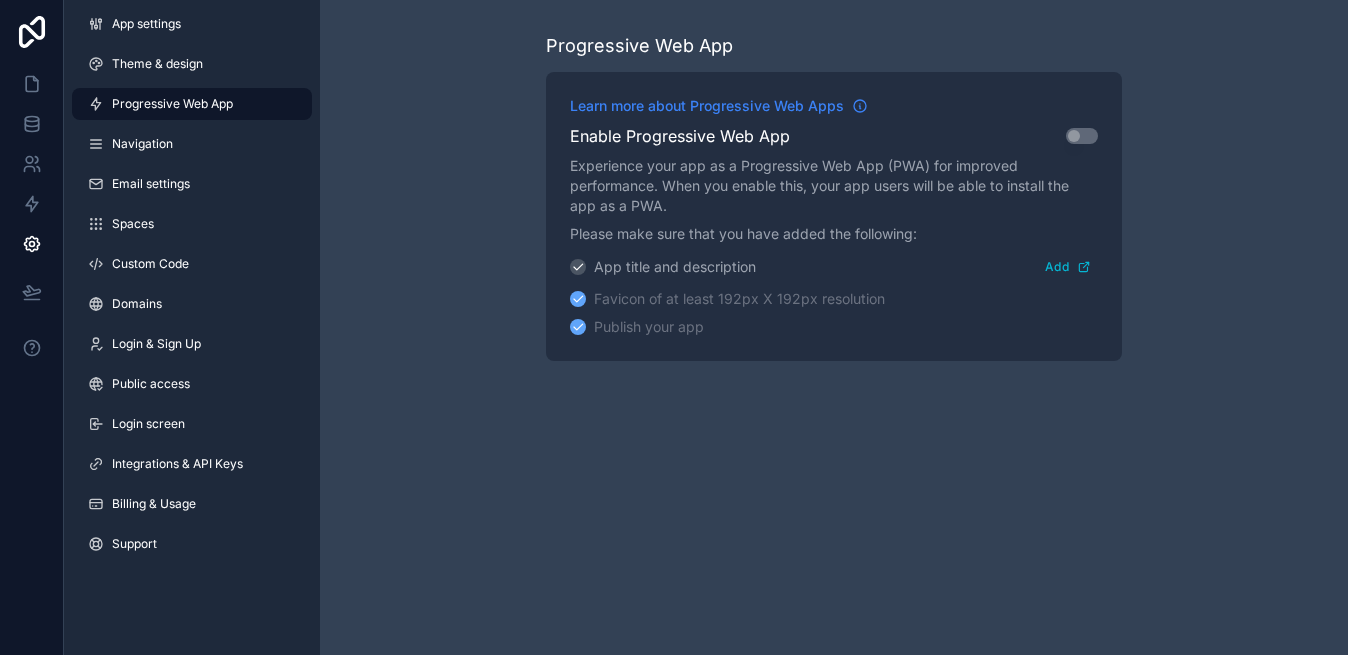 click on "Learn more about Progressive Web Apps" at bounding box center (707, 106) 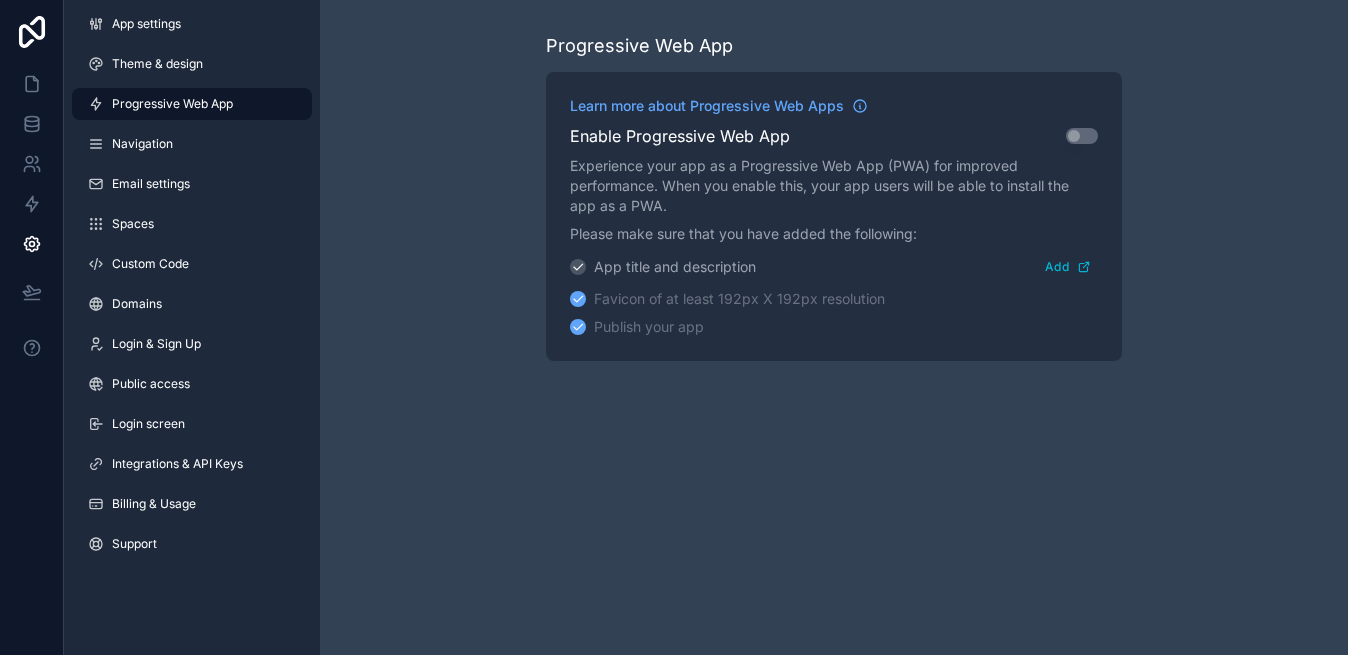 click on "Favicon of at least 192px X 192px resolution" at bounding box center (739, 299) 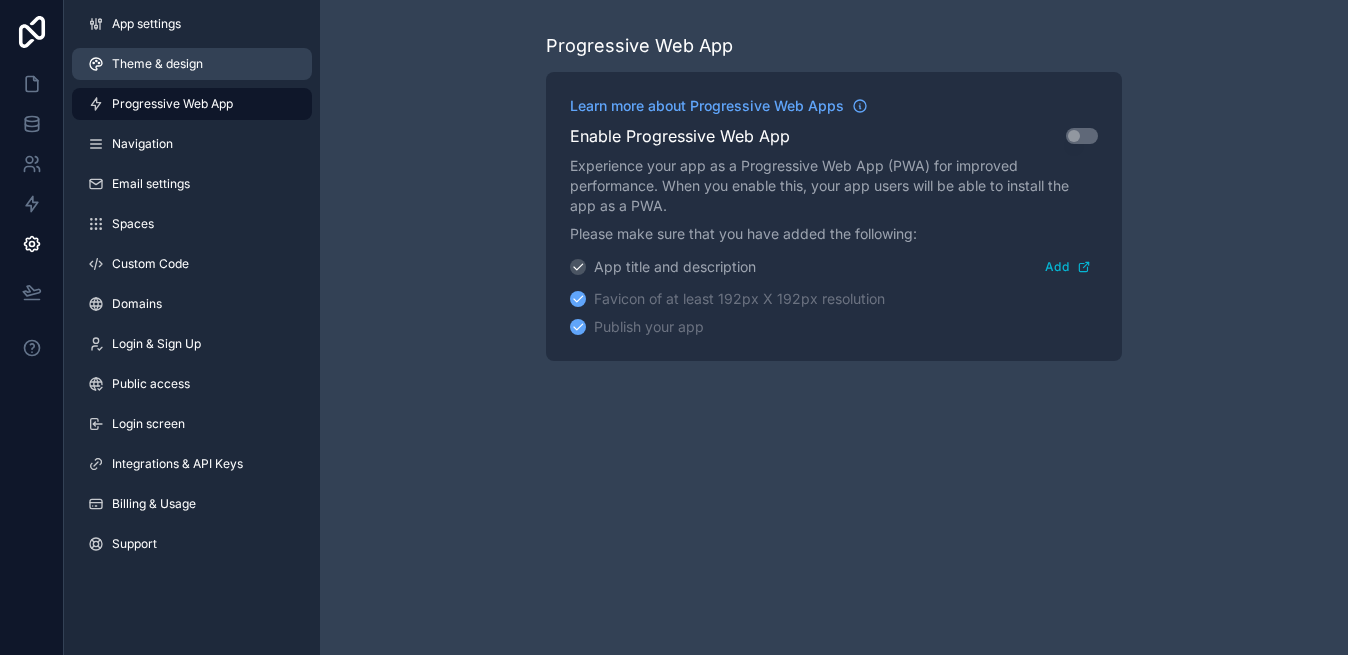 click on "Theme & design" at bounding box center (192, 64) 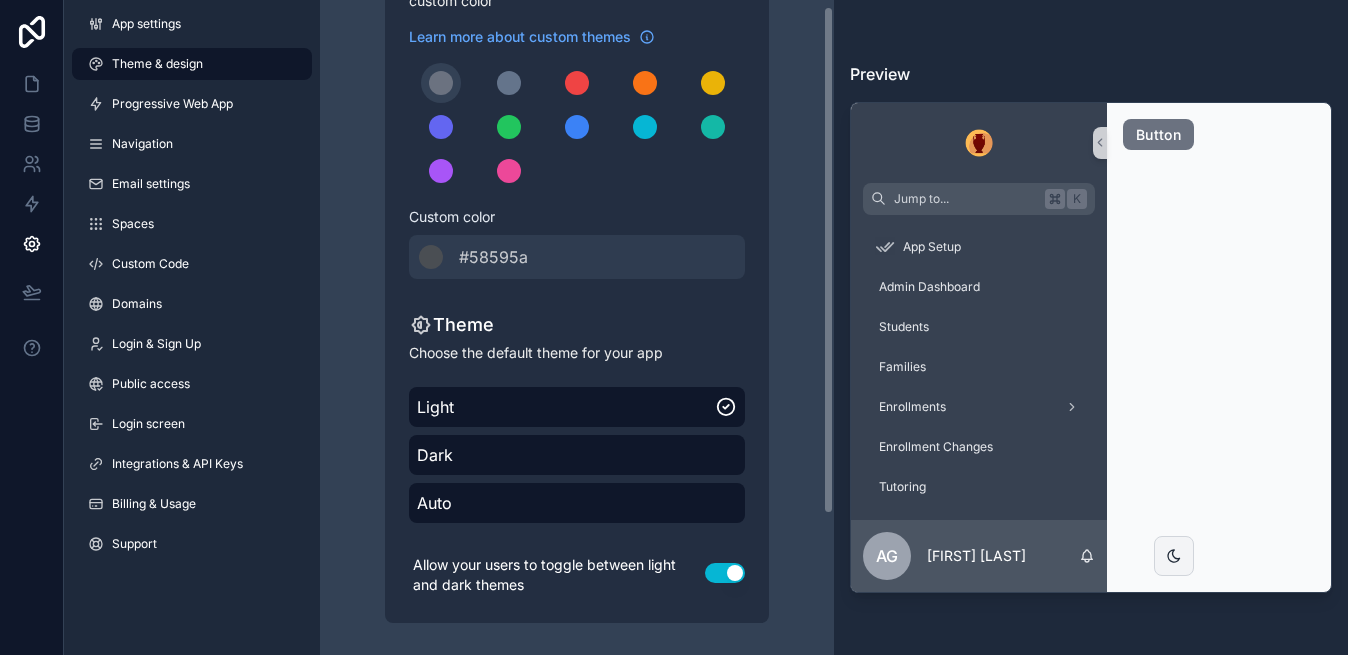 scroll, scrollTop: 0, scrollLeft: 0, axis: both 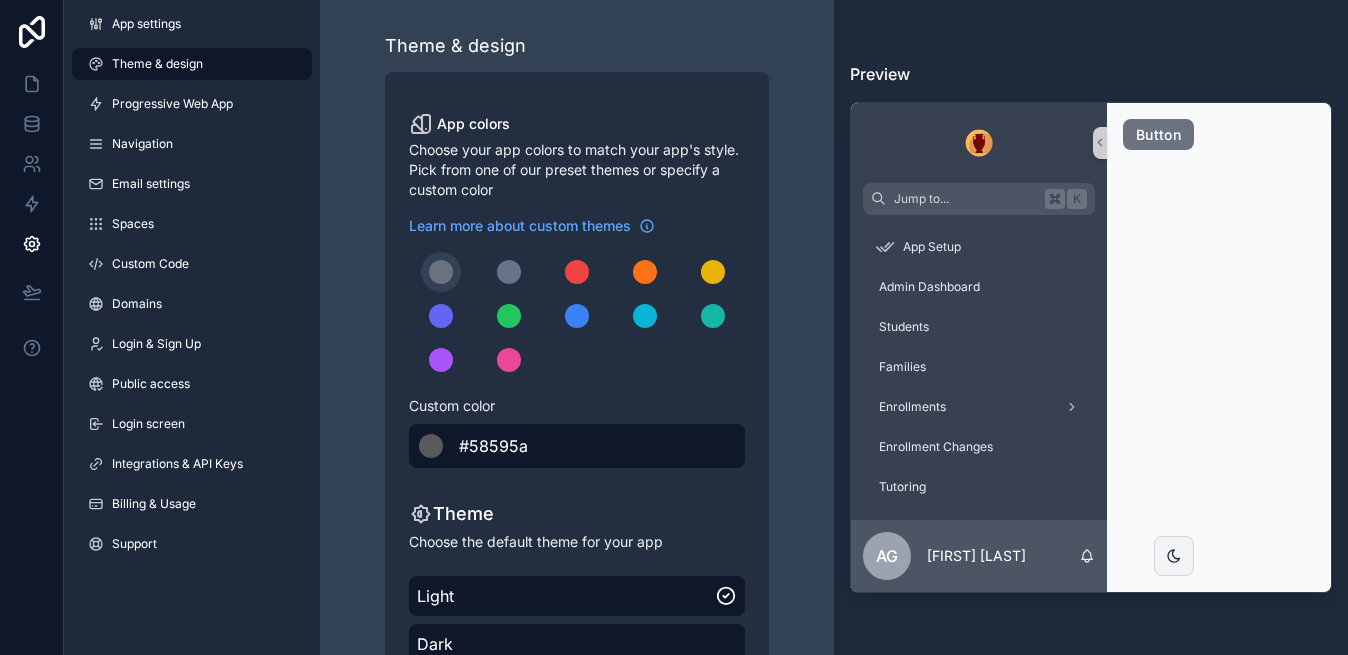 click at bounding box center (431, 446) 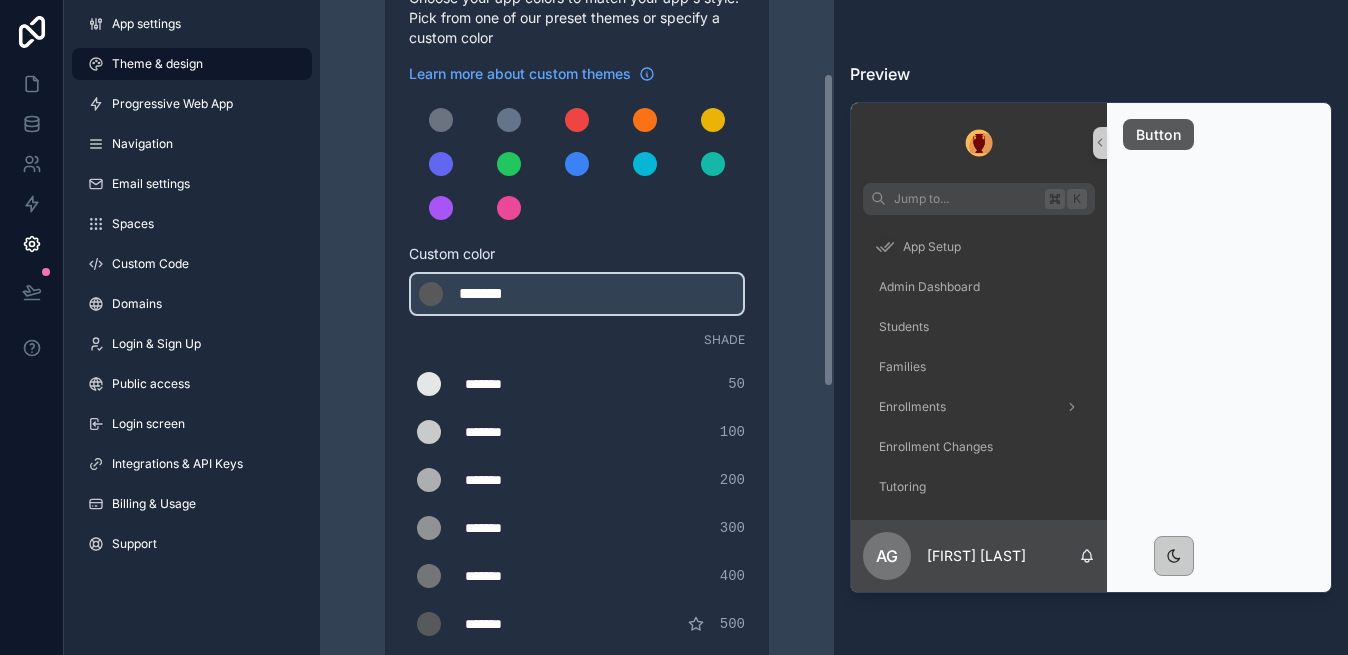 scroll, scrollTop: 167, scrollLeft: 0, axis: vertical 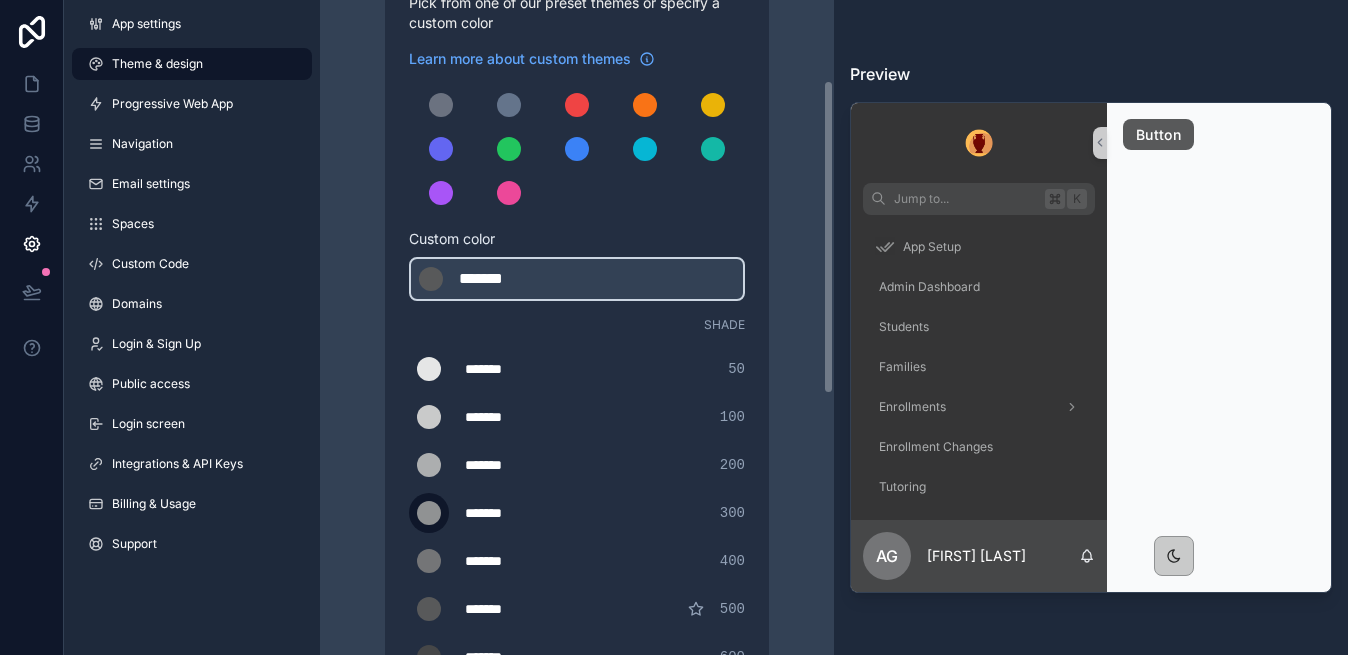 click at bounding box center (429, 513) 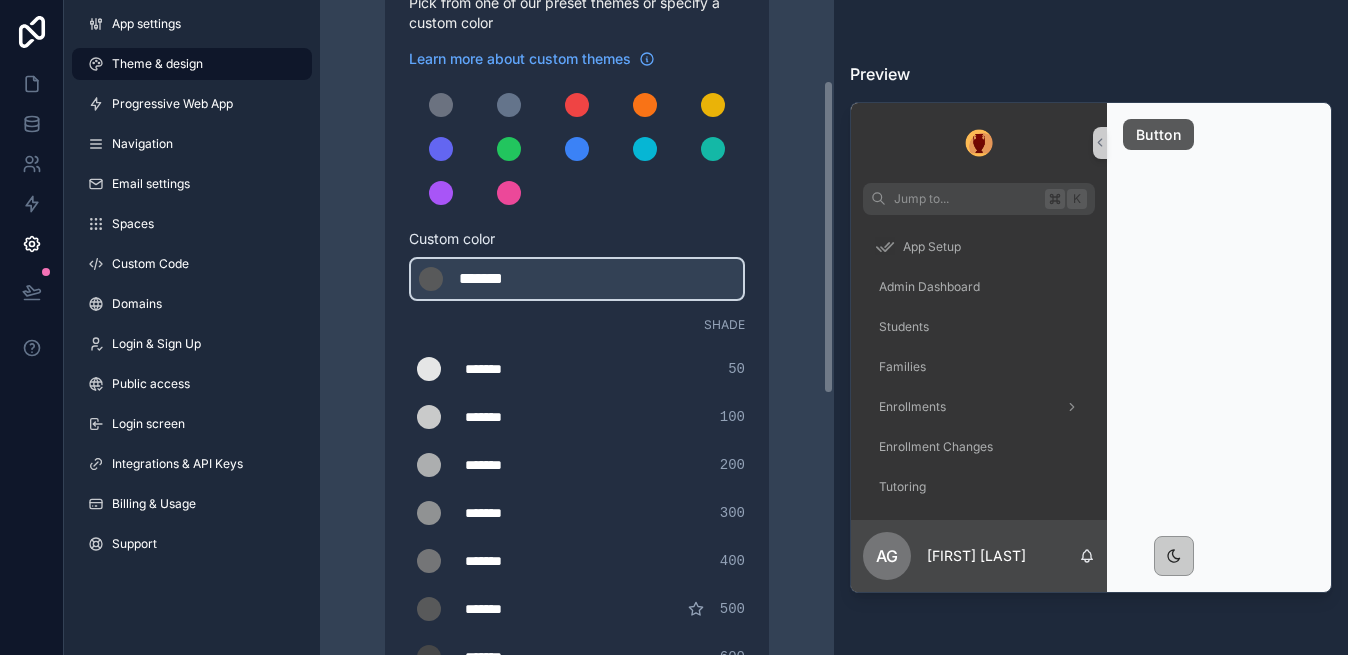 click on "Theme & design App colors Choose your app colors to match your app's style. Pick from one of our preset themes or specify a custom color Learn more about custom themes Custom color ******* ******* #58595a Shade ******* ******* #e5e6e6 50 ******* ******* #c9caca 100 ******* ******* #acaeaf 200 ******* ******* #909293 300 ******* ******* #747577 400 ******* ******* #58595a 500 ******* ******* #464748 600 ******* ******* #353536 700 ******* ******* #232424 800 ******* ******* #121212 900 Theme Choose the default theme for your app Light Dark Auto Allow your users to toggle between light and dark themes Use setting" at bounding box center [577, 515] 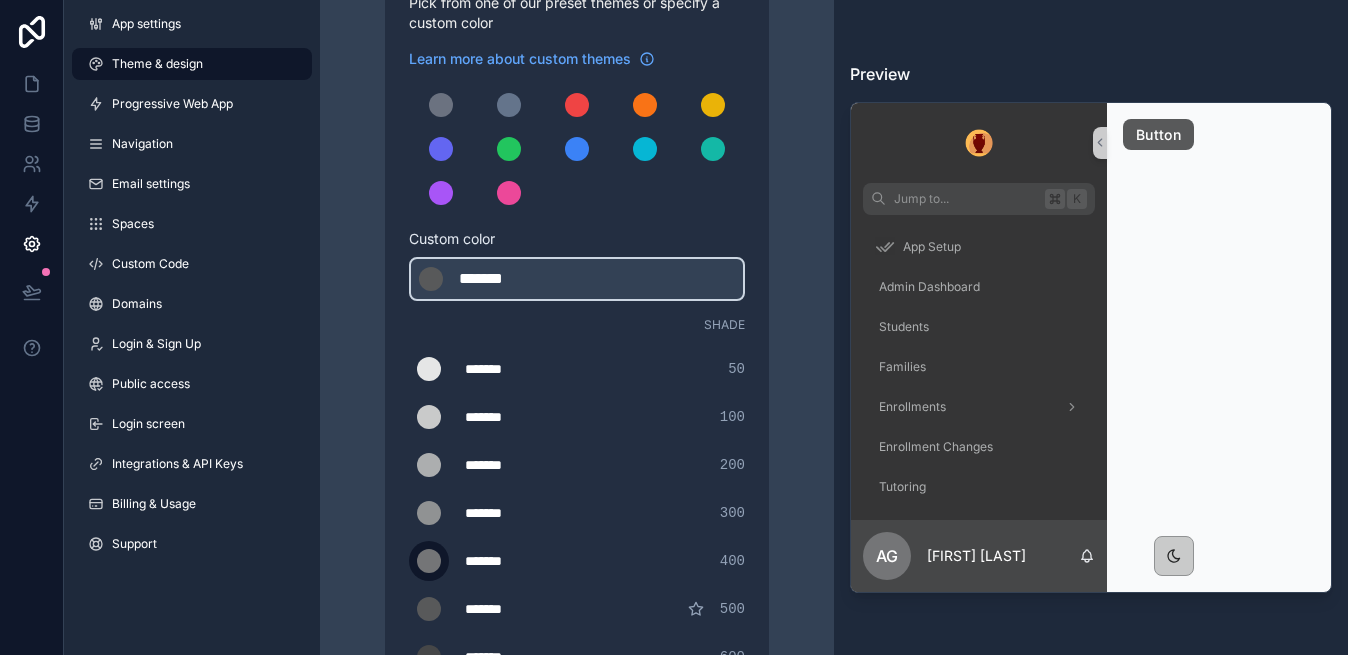 click at bounding box center (429, 561) 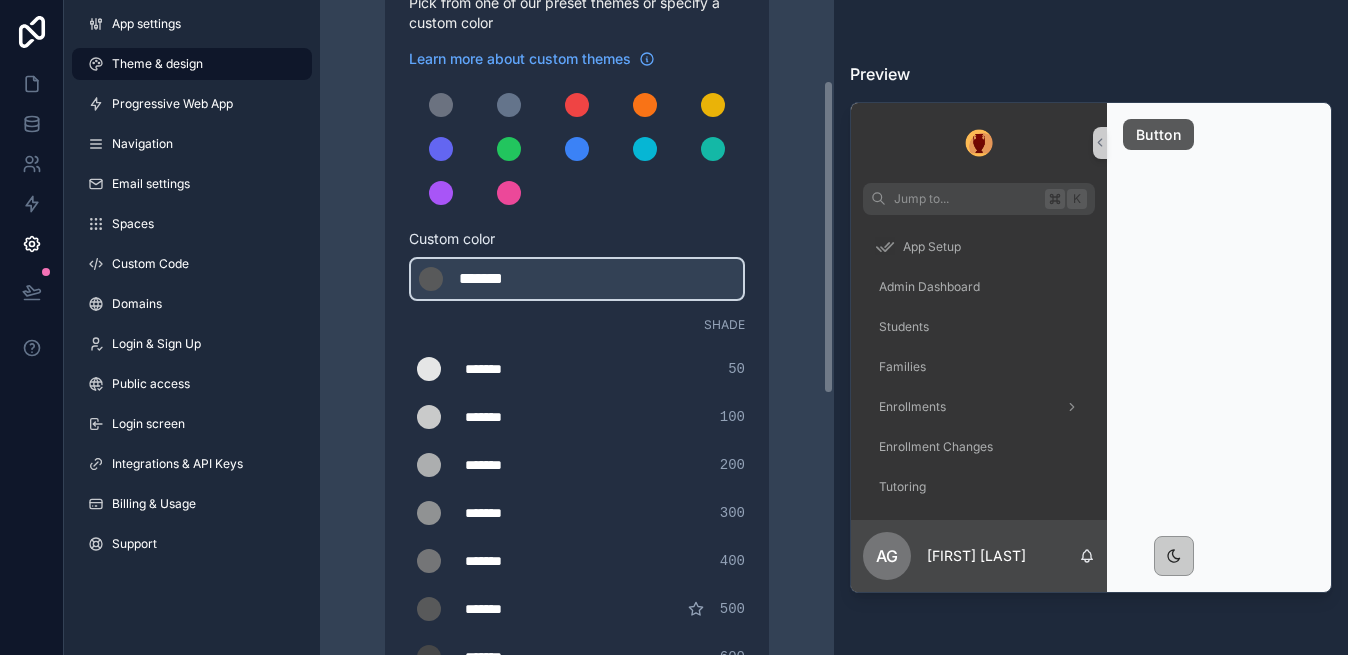 click on "Theme & design App colors Choose your app colors to match your app's style. Pick from one of our preset themes or specify a custom color Learn more about custom themes Custom color ******* ******* #58595a Shade ******* ******* #e5e6e6 50 ******* ******* #c9caca 100 ******* ******* #acaeaf 200 ******* ******* #909293 300 ******* ******* #747577 400 ******* ******* #58595a 500 ******* ******* #464748 600 ******* ******* #353536 700 ******* ******* #232424 800 ******* ******* #121212 900 Theme Choose the default theme for your app Light Dark Auto Allow your users to toggle between light and dark themes Use setting" at bounding box center [577, 515] 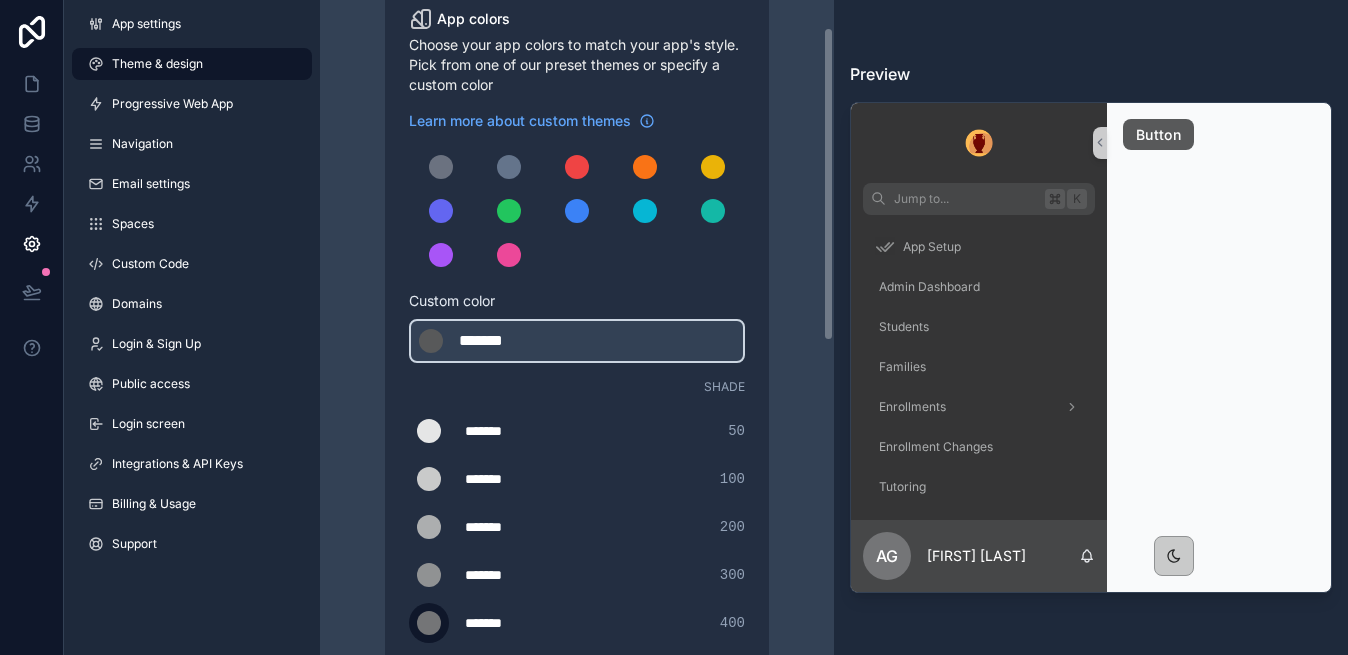 scroll, scrollTop: 110, scrollLeft: 0, axis: vertical 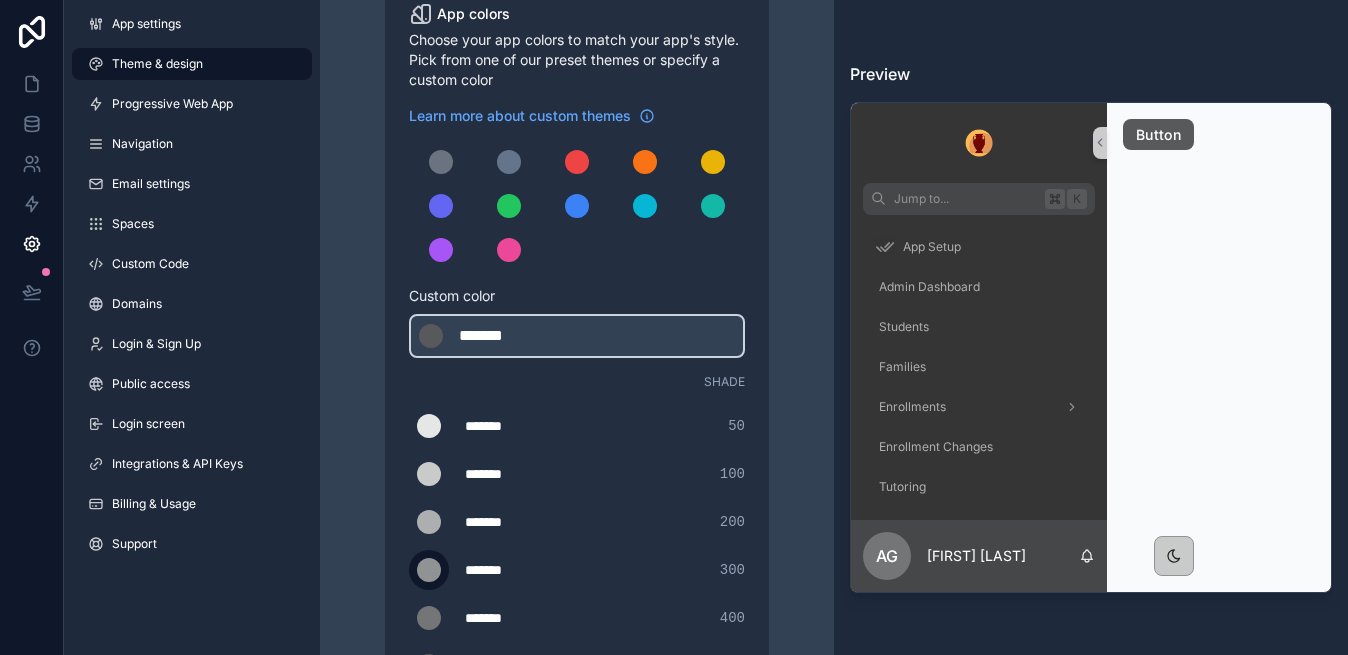 click at bounding box center [429, 570] 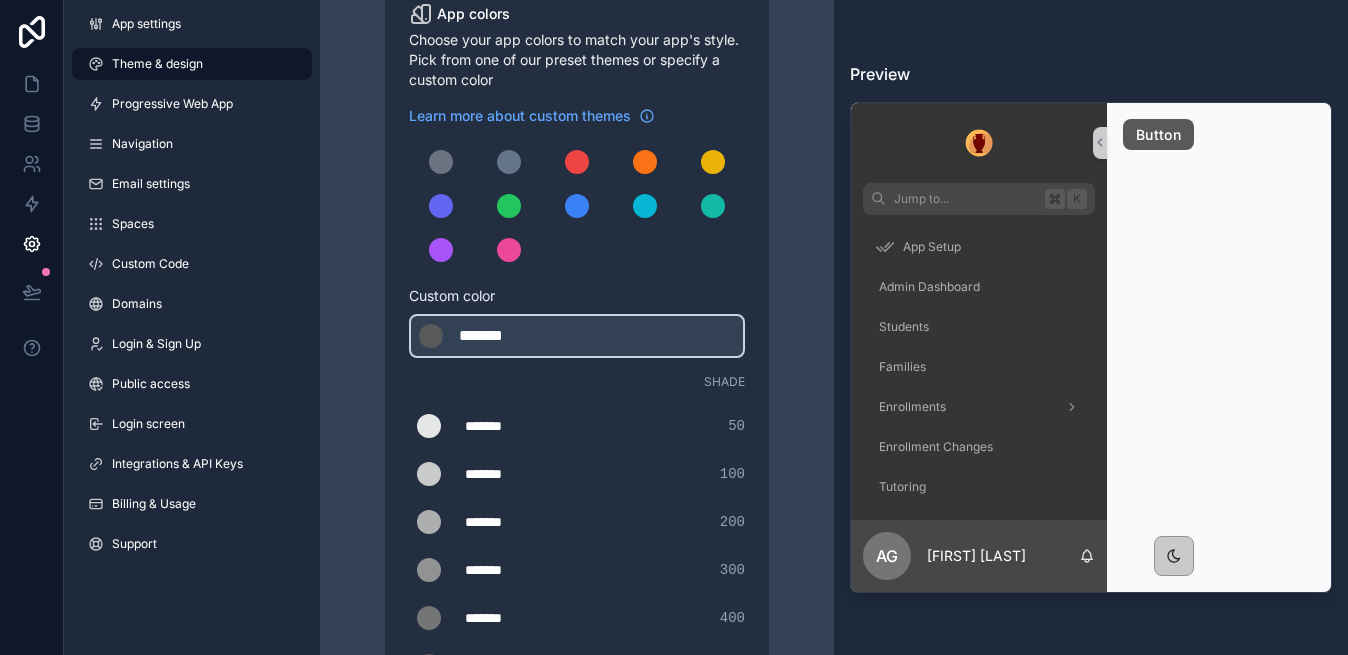 click on "Theme & design App colors Choose your app colors to match your app's style. Pick from one of our preset themes or specify a custom color Learn more about custom themes Custom color ******* ******* #58595a Shade ******* ******* #e5e6e6 50 ******* ******* #c9caca 100 ******* ******* #acaeaf 200 ******* ******* #909293 300 ******* ******* #747577 400 ******* ******* #58595a 500 ******* ******* #464748 600 ******* ******* #353536 700 ******* ******* #232424 800 ******* ******* #121212 900 Theme Choose the default theme for your app Light Dark Auto Allow your users to toggle between light and dark themes Use setting" at bounding box center [577, 572] 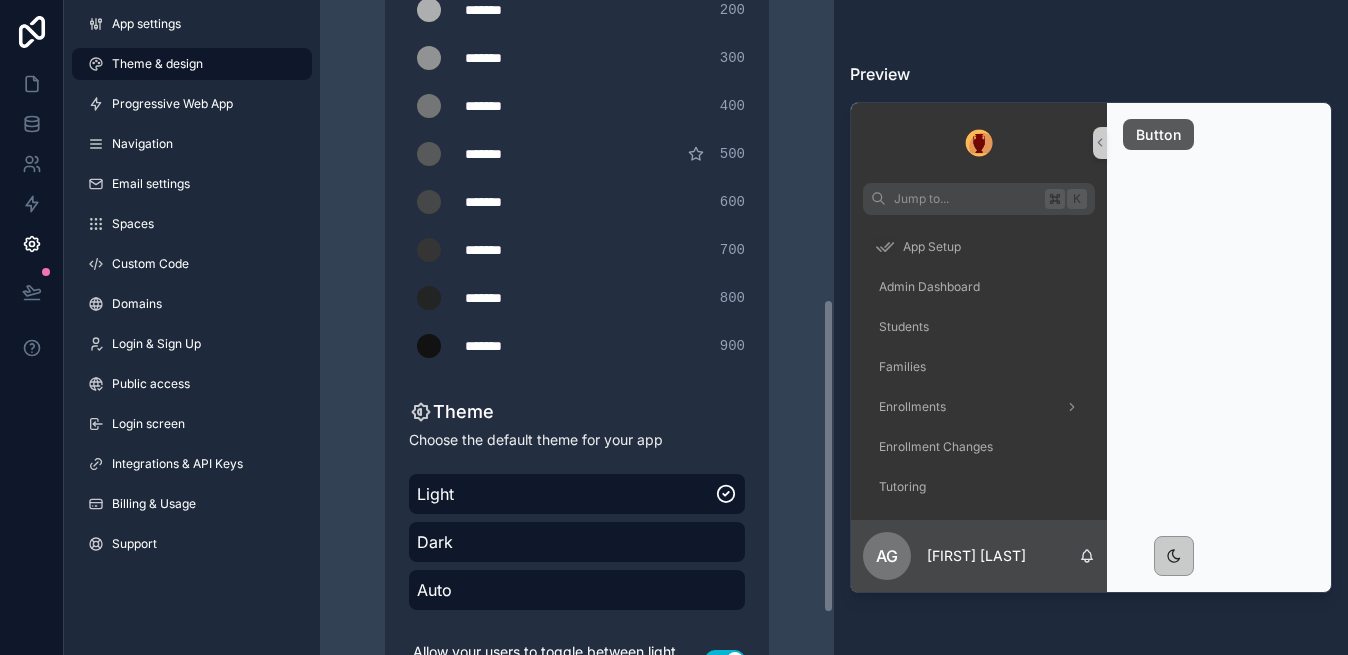 scroll, scrollTop: 709, scrollLeft: 0, axis: vertical 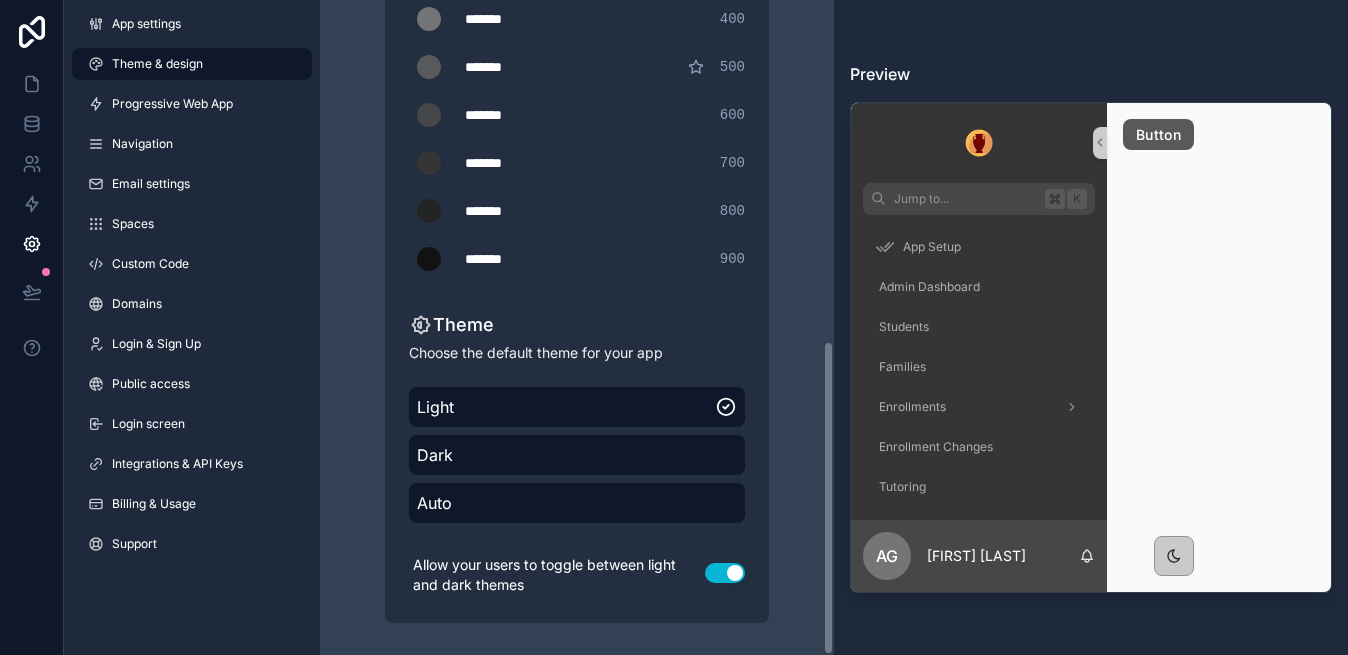 click on "Theme & design App colors Choose your app colors to match your app's style. Pick from one of our preset themes or specify a custom color Learn more about custom themes Custom color ******* ******* #58595a Shade ******* ******* #e5e6e6 50 ******* ******* #c9caca 100 ******* ******* #acaeaf 200 ******* ******* #909293 300 ******* ******* #747577 400 ******* ******* #58595a 500 ******* ******* #464748 600 ******* ******* #353536 700 ******* ******* #232424 800 ******* ******* #121212 900 Theme Choose the default theme for your app Light Dark Auto Allow your users to toggle between light and dark themes Use setting" at bounding box center (577, -27) 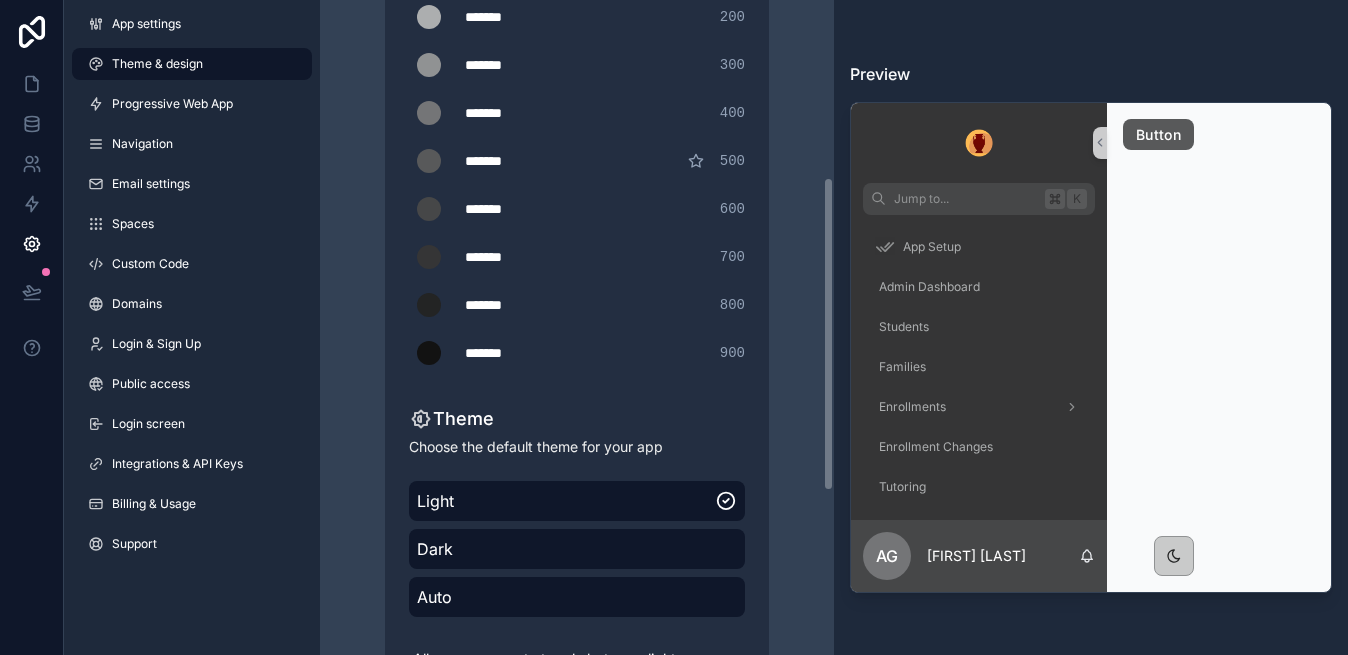scroll, scrollTop: 709, scrollLeft: 0, axis: vertical 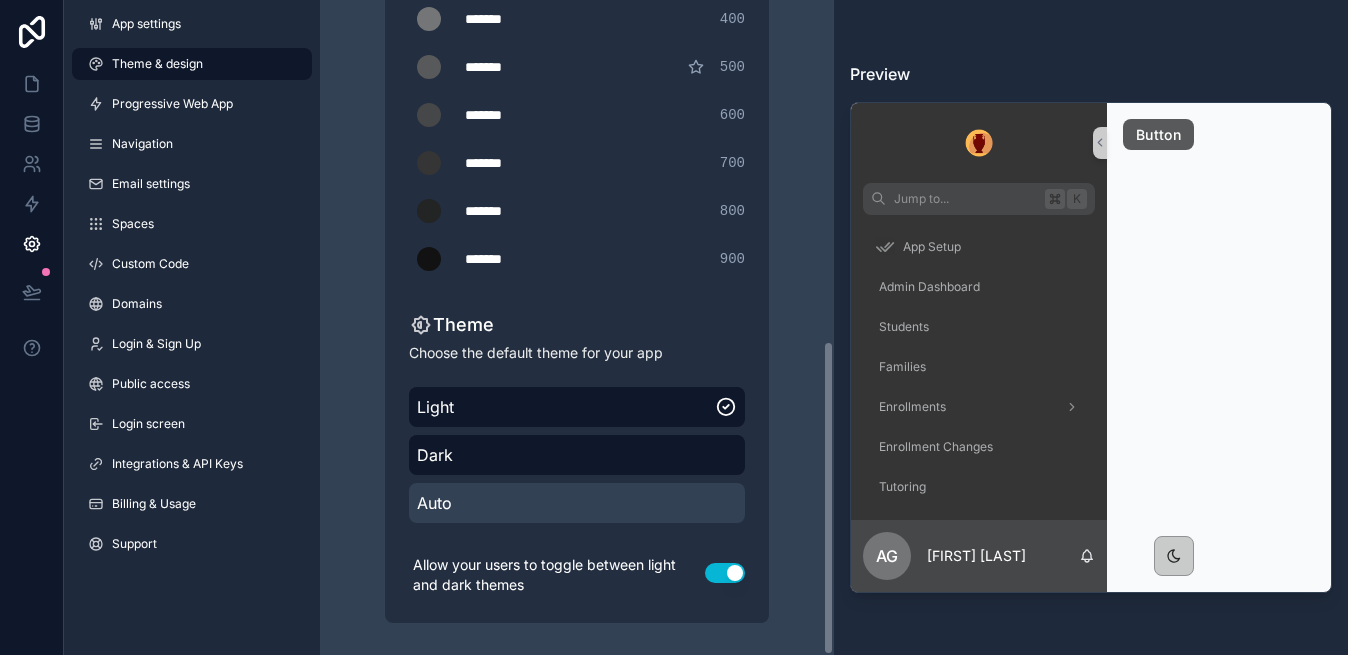 click on "Auto" at bounding box center [577, 503] 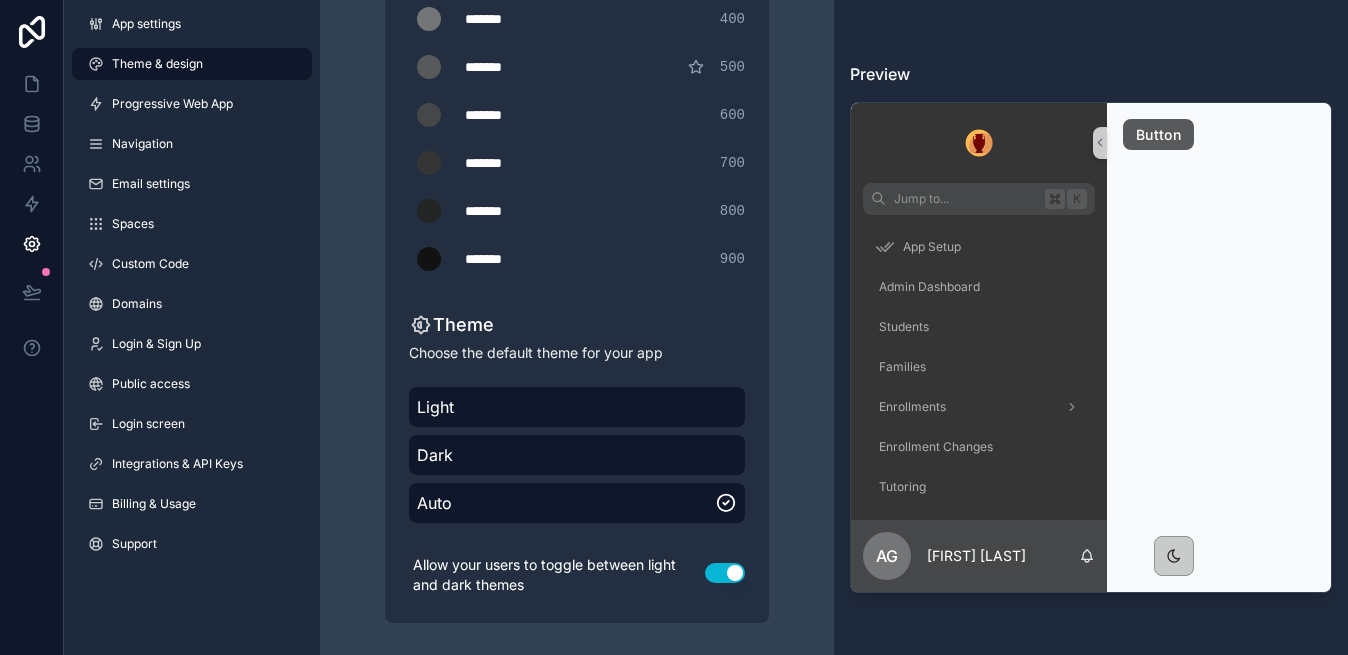 click at bounding box center (979, 143) 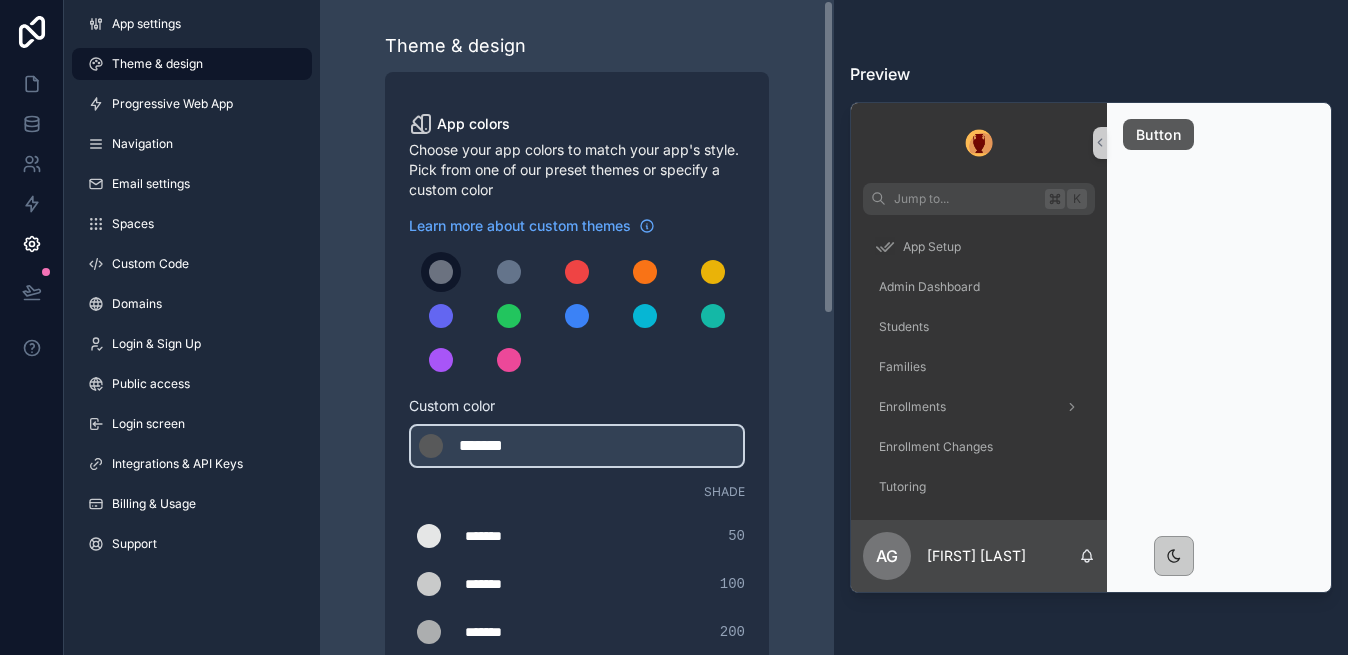 click at bounding box center [441, 272] 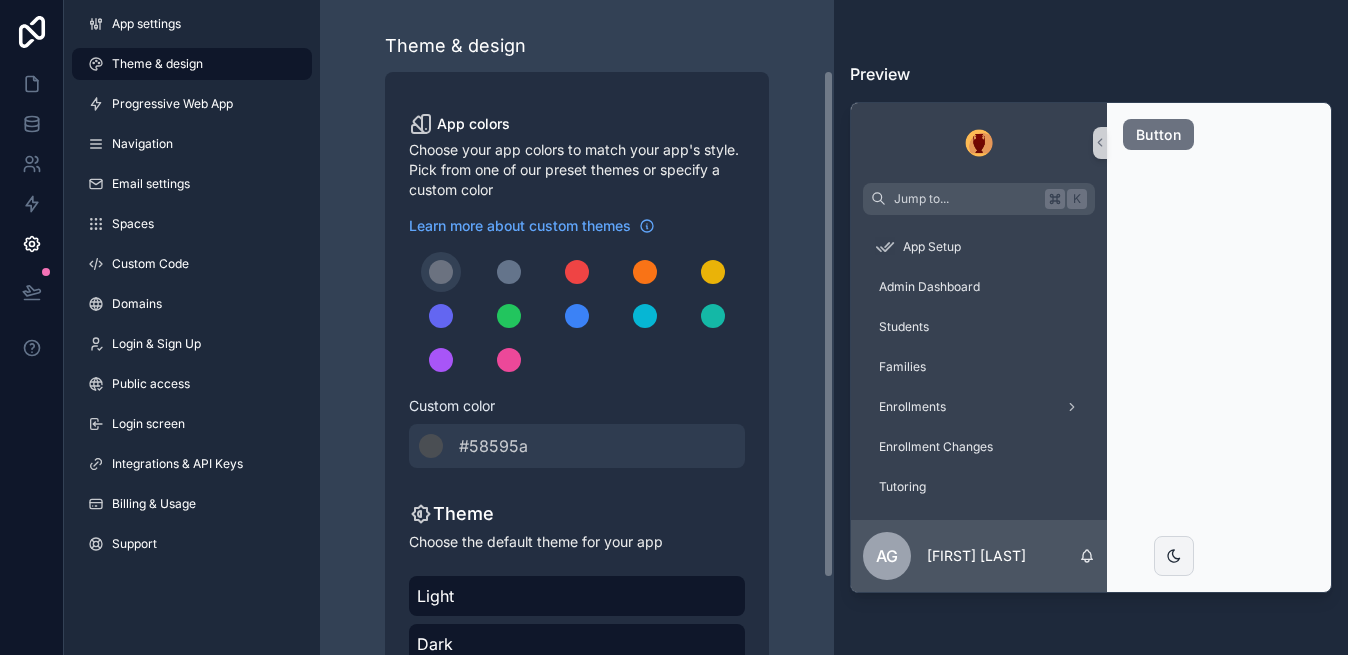 scroll, scrollTop: 189, scrollLeft: 0, axis: vertical 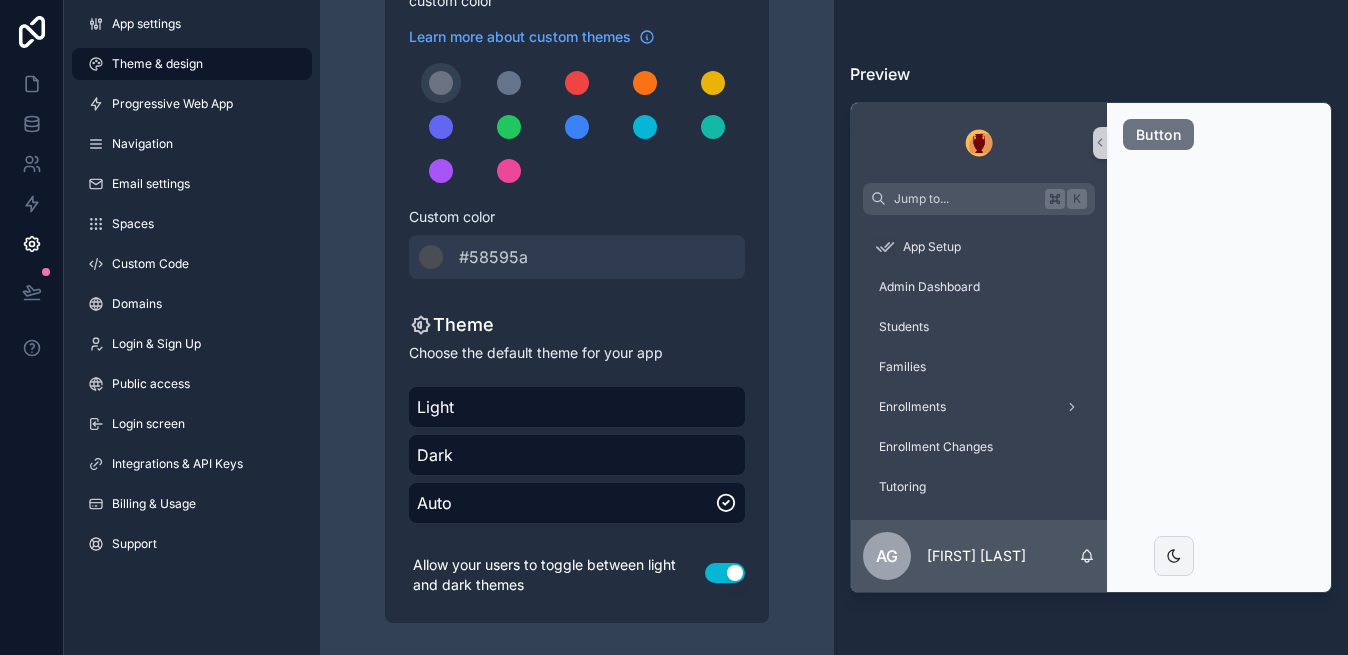 click on "Theme & design App colors Choose your app colors to match your app's style. Pick from one of our preset themes or specify a custom color Learn more about custom themes Custom color ******* #58595a Theme Choose the default theme for your app Light Dark Auto Allow your users to toggle between light and dark themes Use setting" at bounding box center [577, 233] 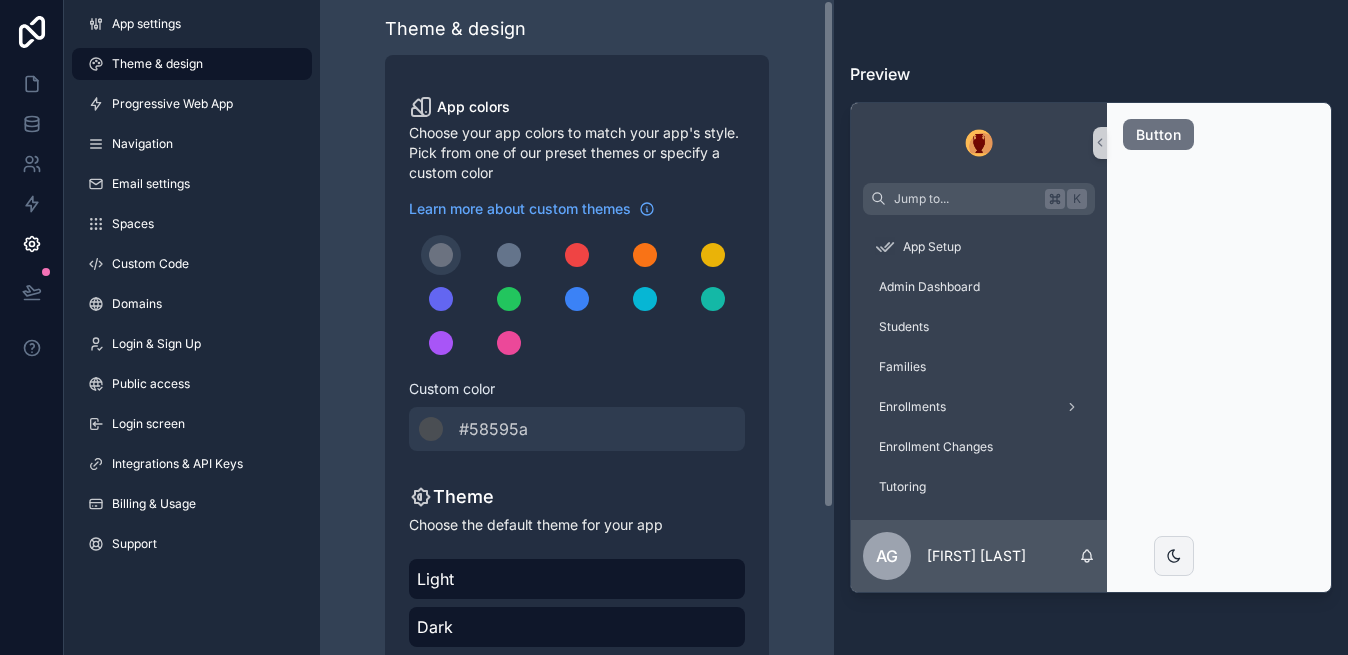 scroll, scrollTop: 0, scrollLeft: 0, axis: both 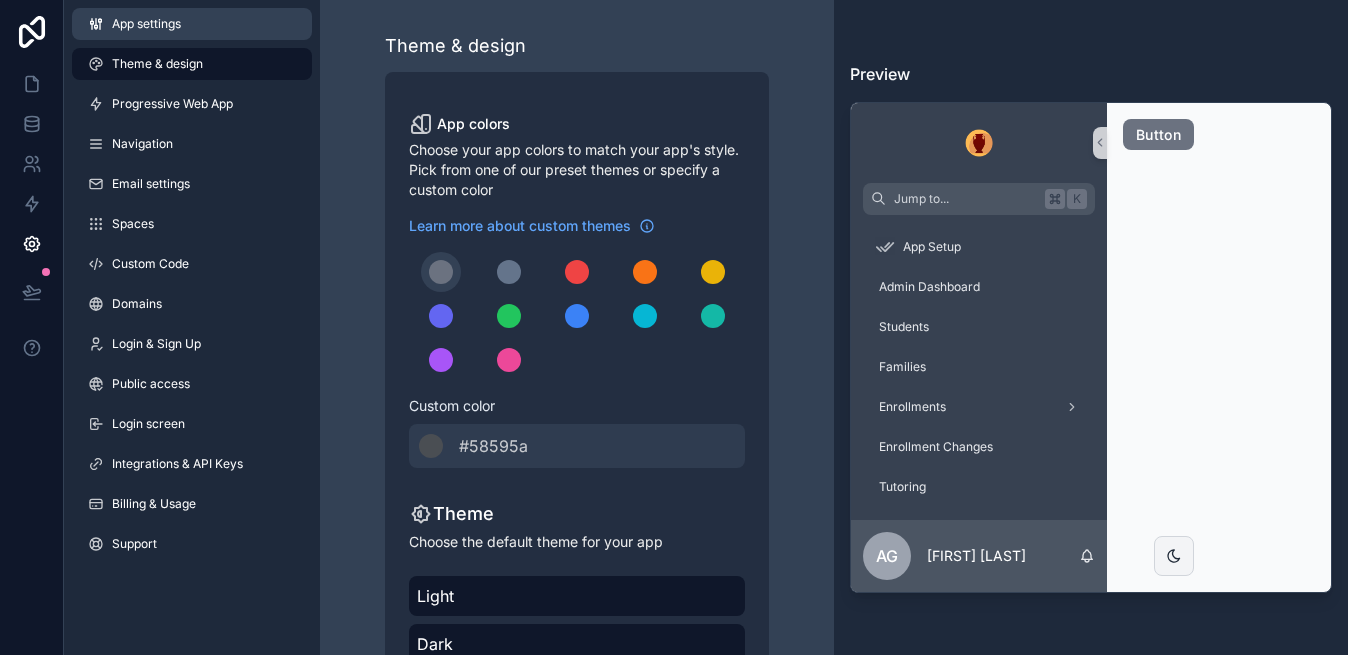 click on "App settings" at bounding box center [146, 24] 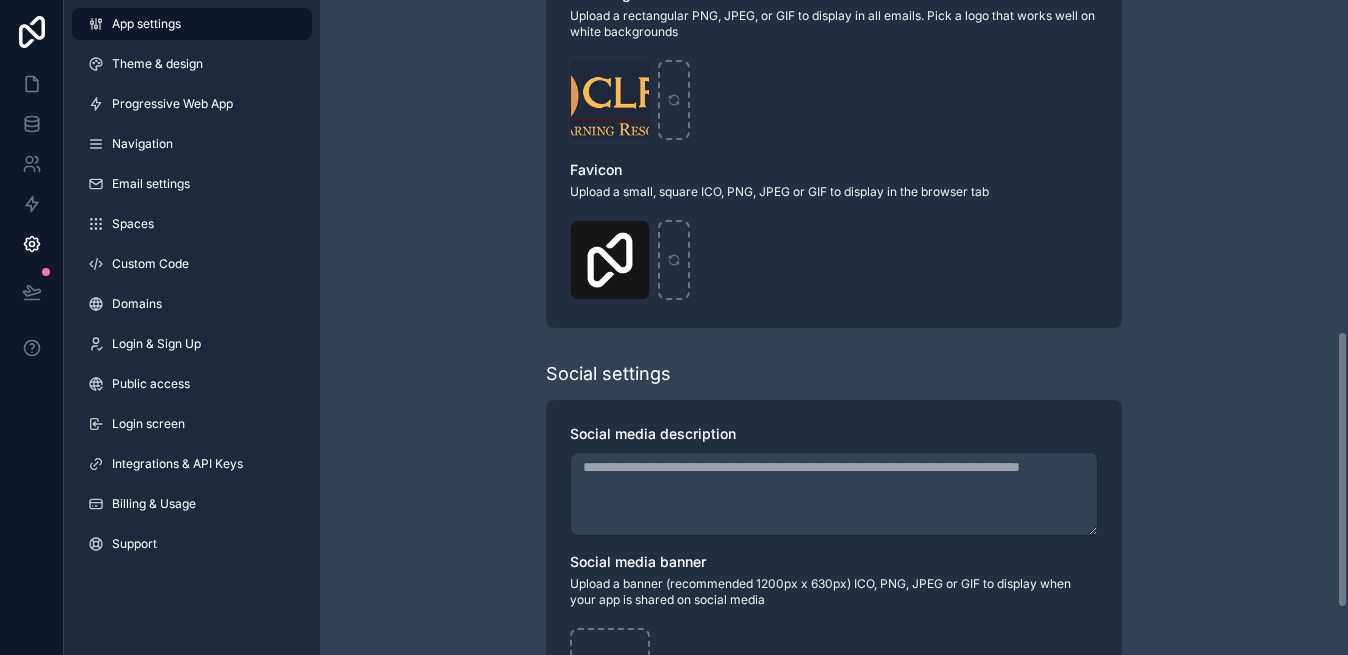 scroll, scrollTop: 783, scrollLeft: 0, axis: vertical 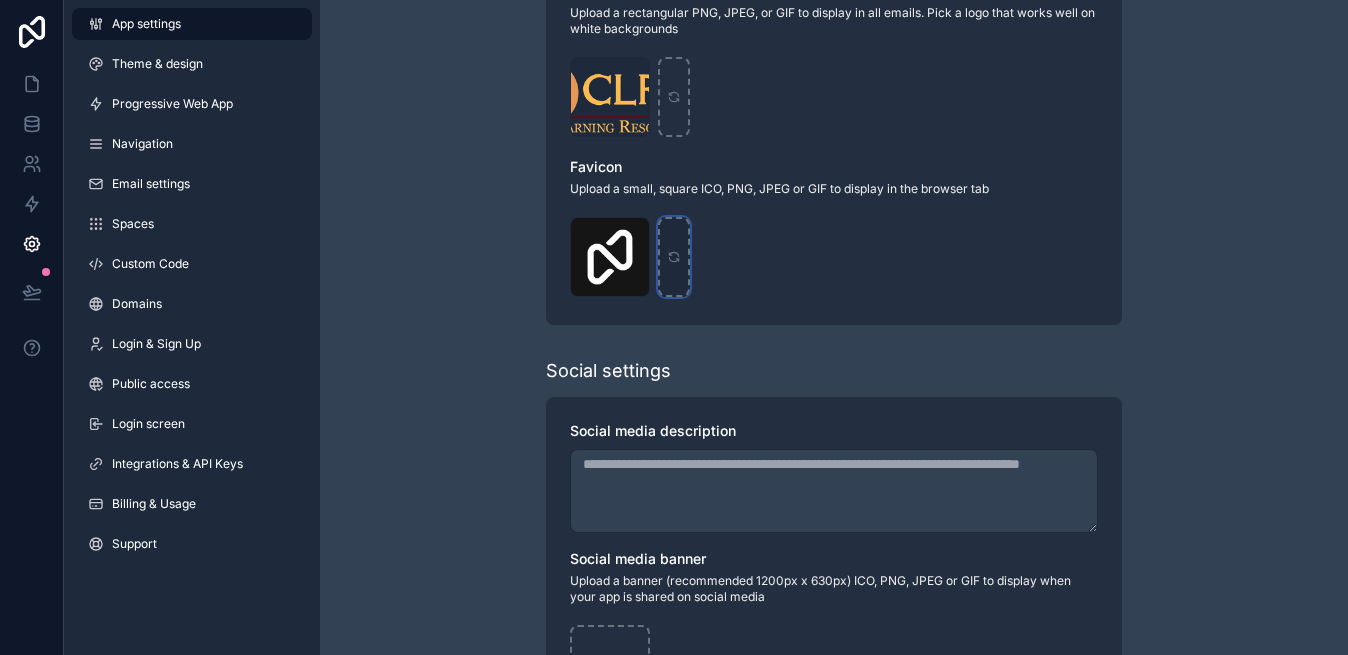 click 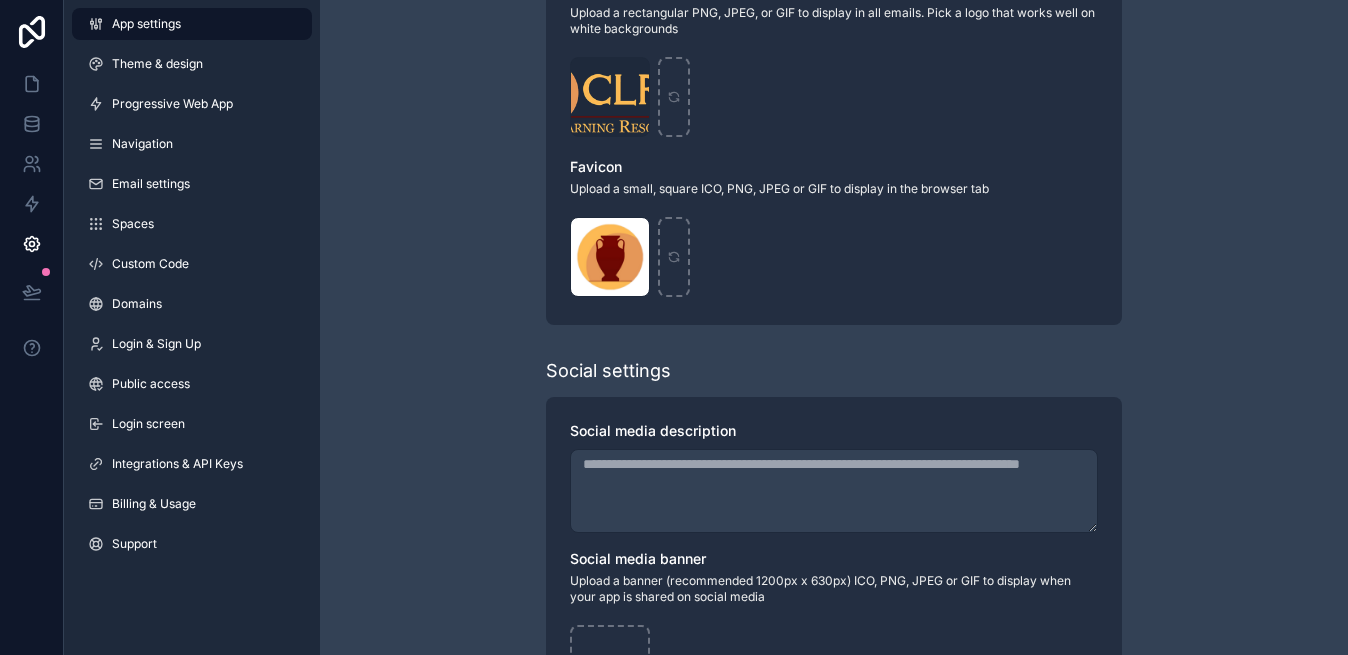 click on "Theme & design App colors Choose your app colors to match your app's style. Pick from one of our preset themes or specify a custom color Learn more about custom themes Custom color ******* #58595a Theme Choose the default theme for your app Light Dark Auto Allow your users to toggle between light and dark themes Use setting" at bounding box center [834, -9] 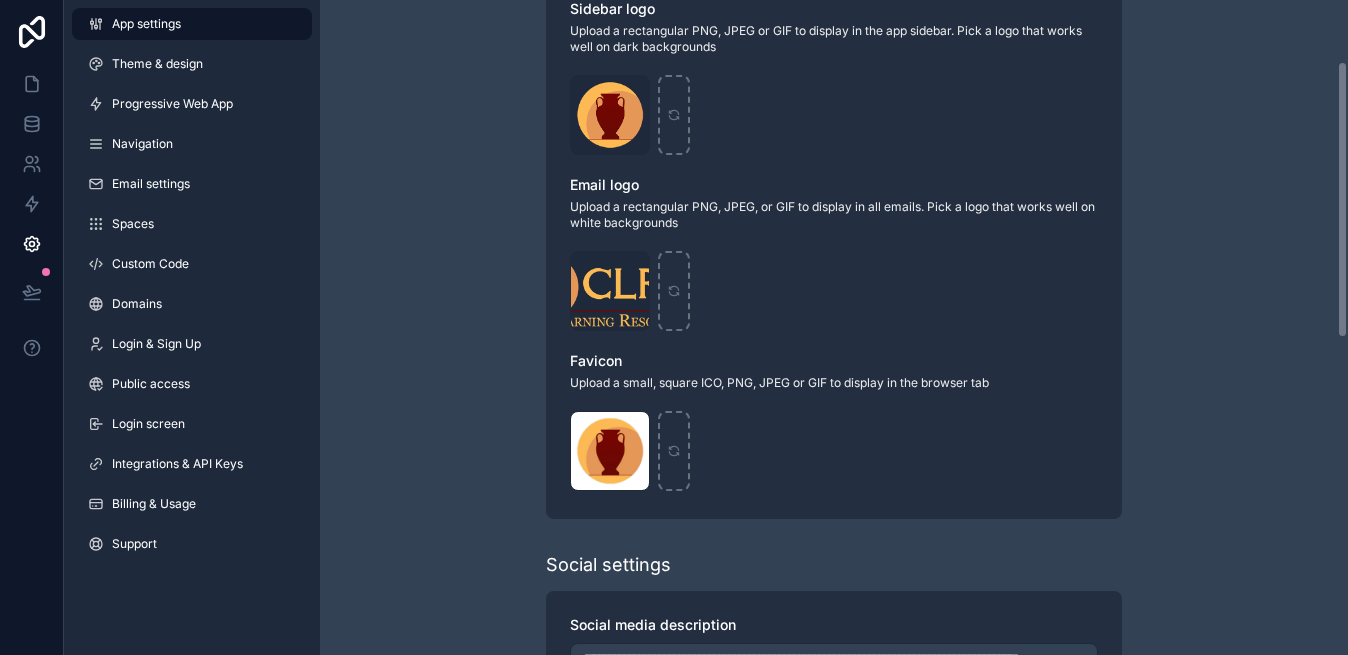 scroll, scrollTop: 0, scrollLeft: 0, axis: both 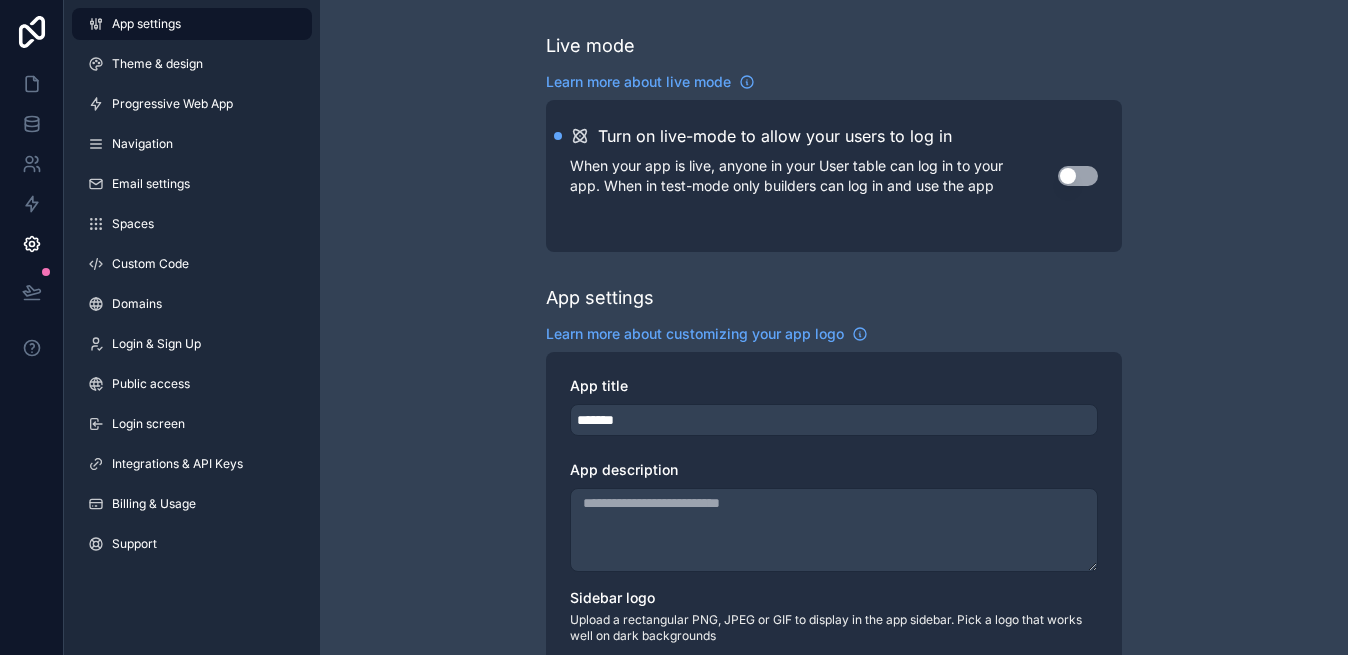 click on "Theme & design App colors Choose your app colors to match your app's style. Pick from one of our preset themes or specify a custom color Learn more about custom themes Custom color ******* #58595a Theme Choose the default theme for your app Light Dark Auto Allow your users to toggle between light and dark themes Use setting" at bounding box center [834, 774] 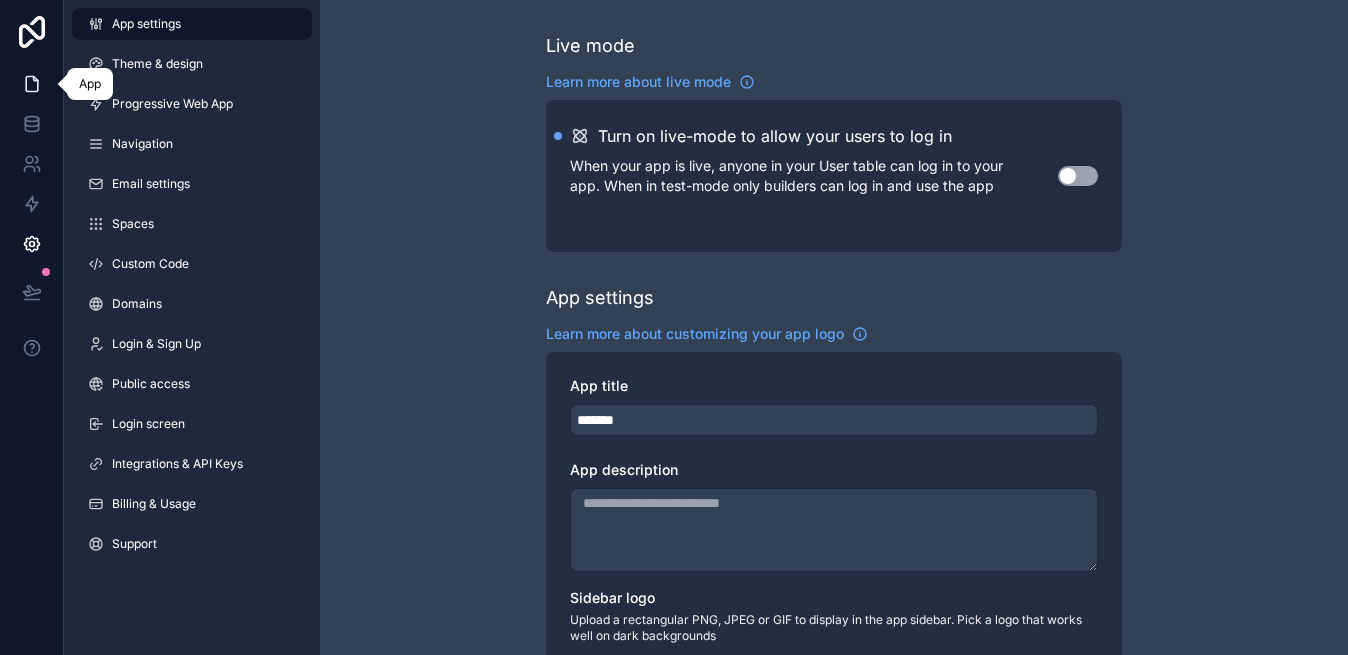click 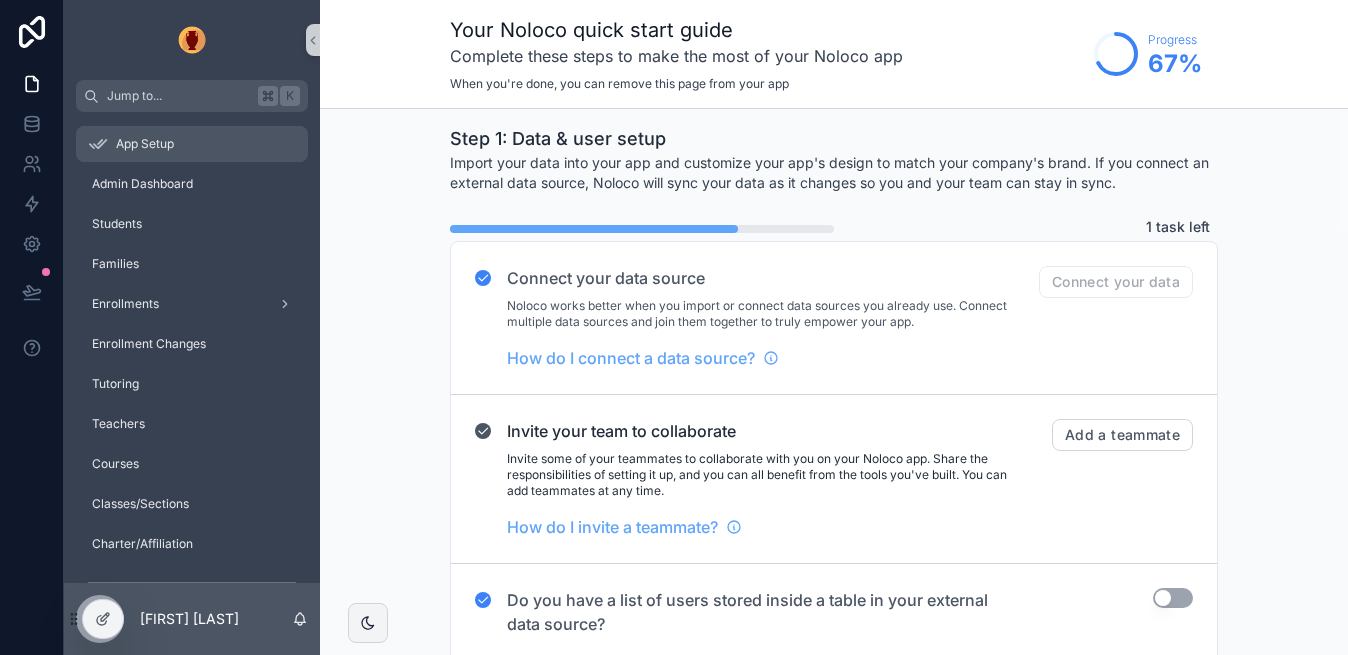 click on "App Setup" at bounding box center (145, 144) 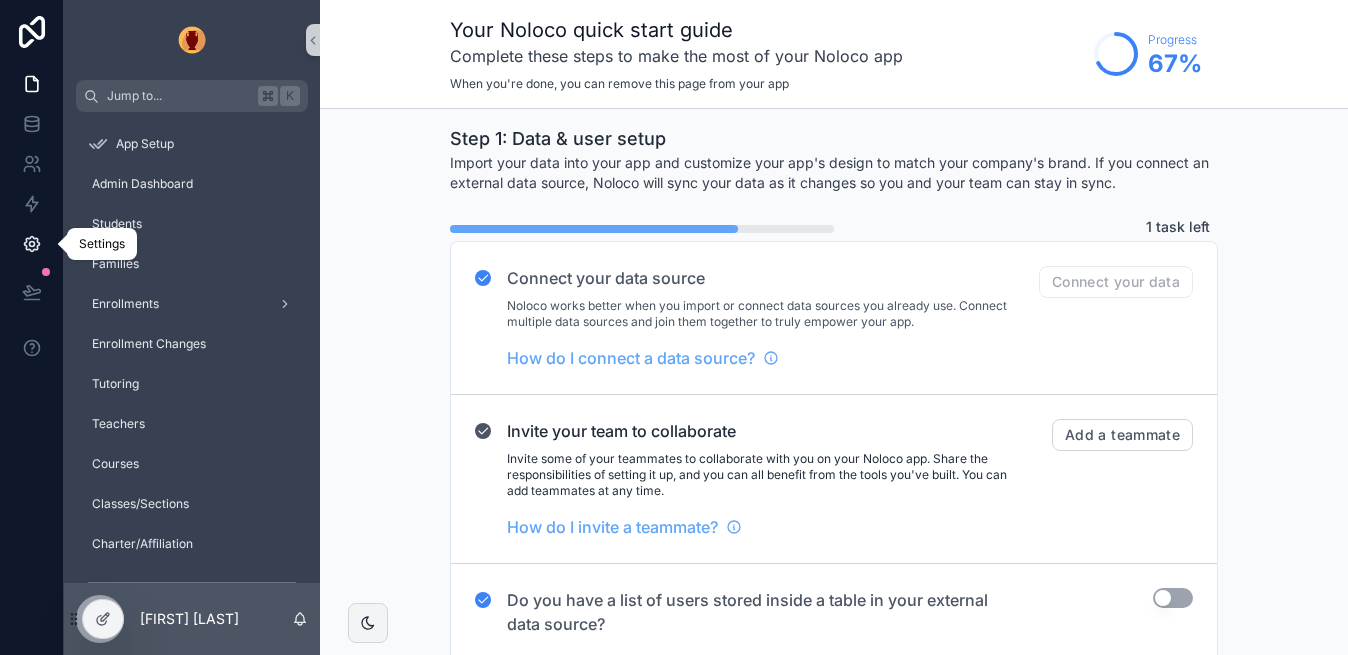 click 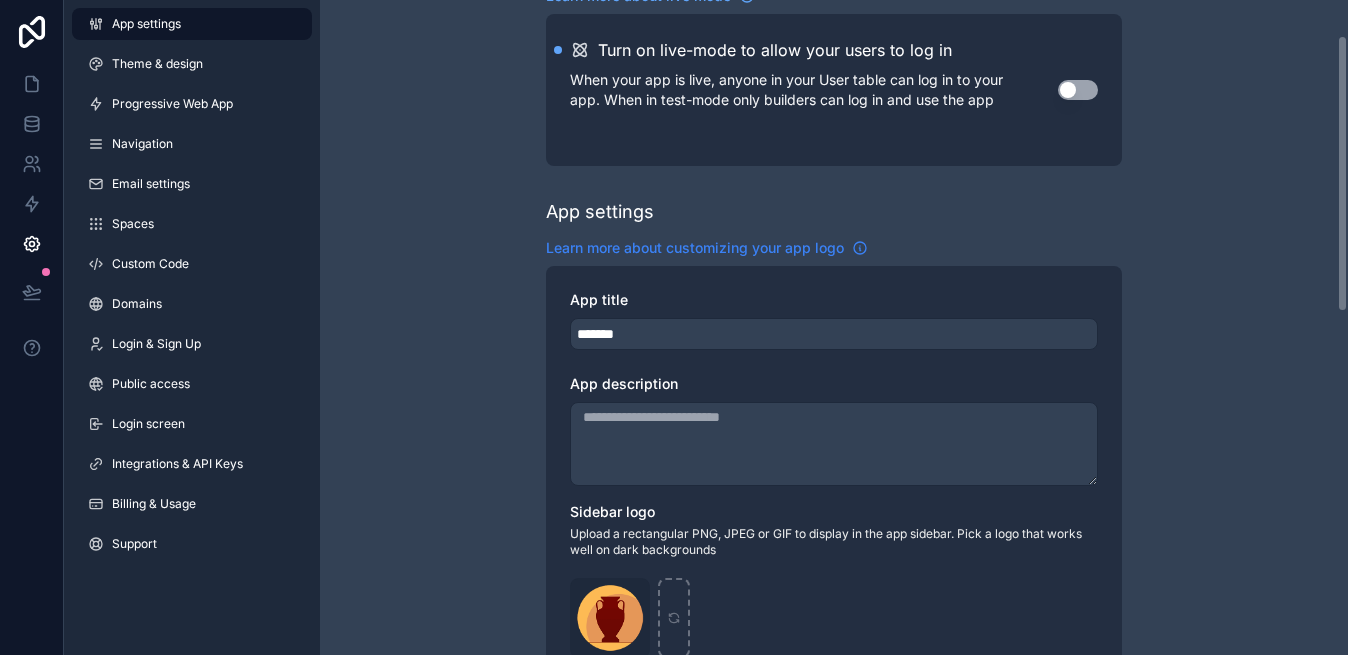scroll, scrollTop: 0, scrollLeft: 0, axis: both 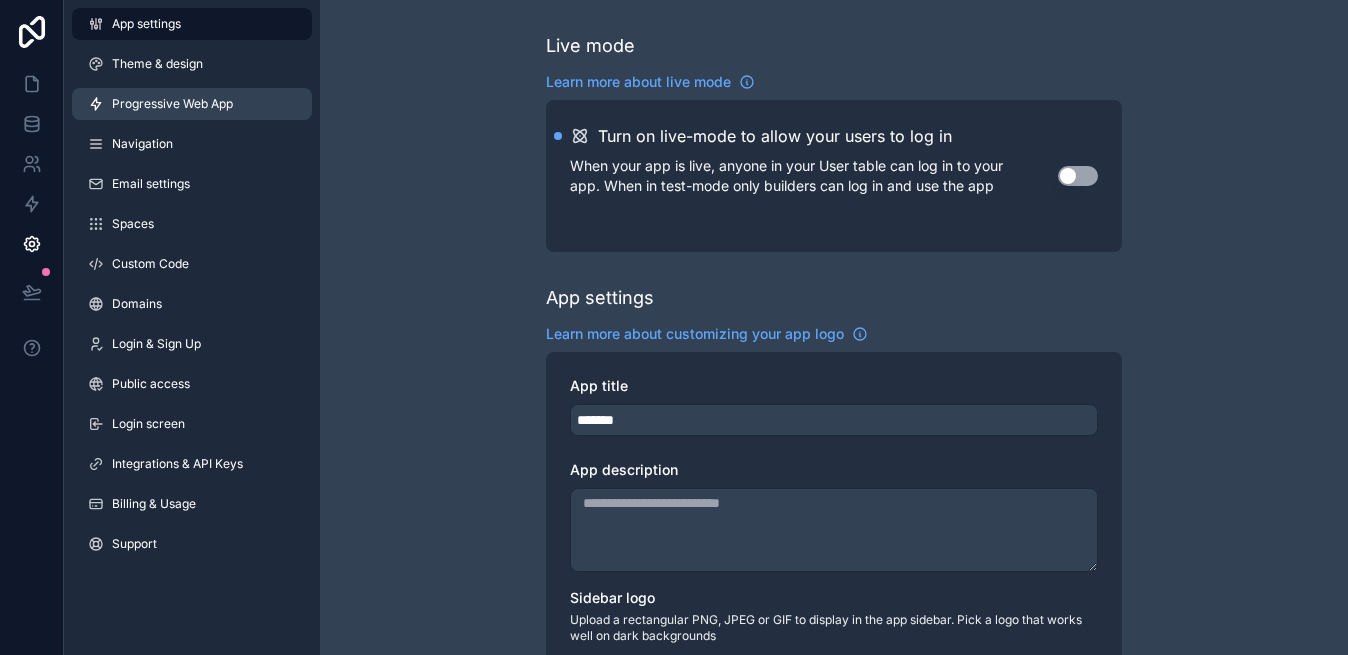click on "Progressive Web App" at bounding box center [172, 104] 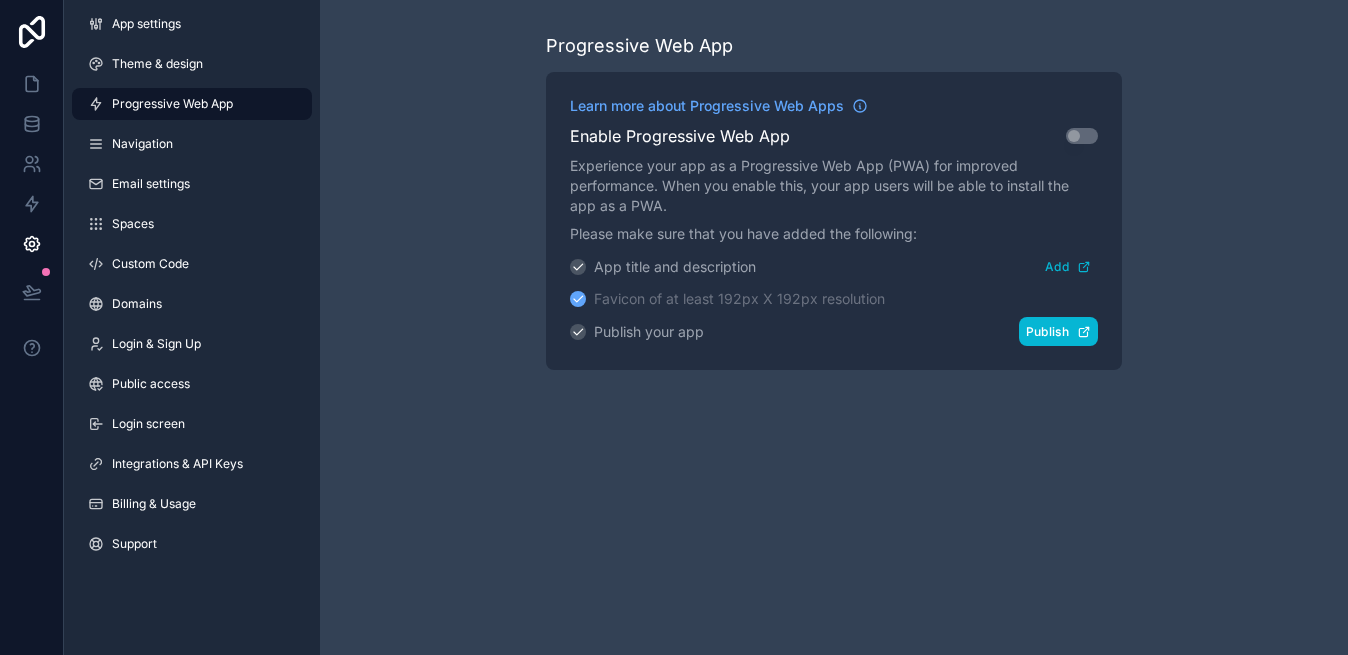 click on "Publish" at bounding box center (1058, 331) 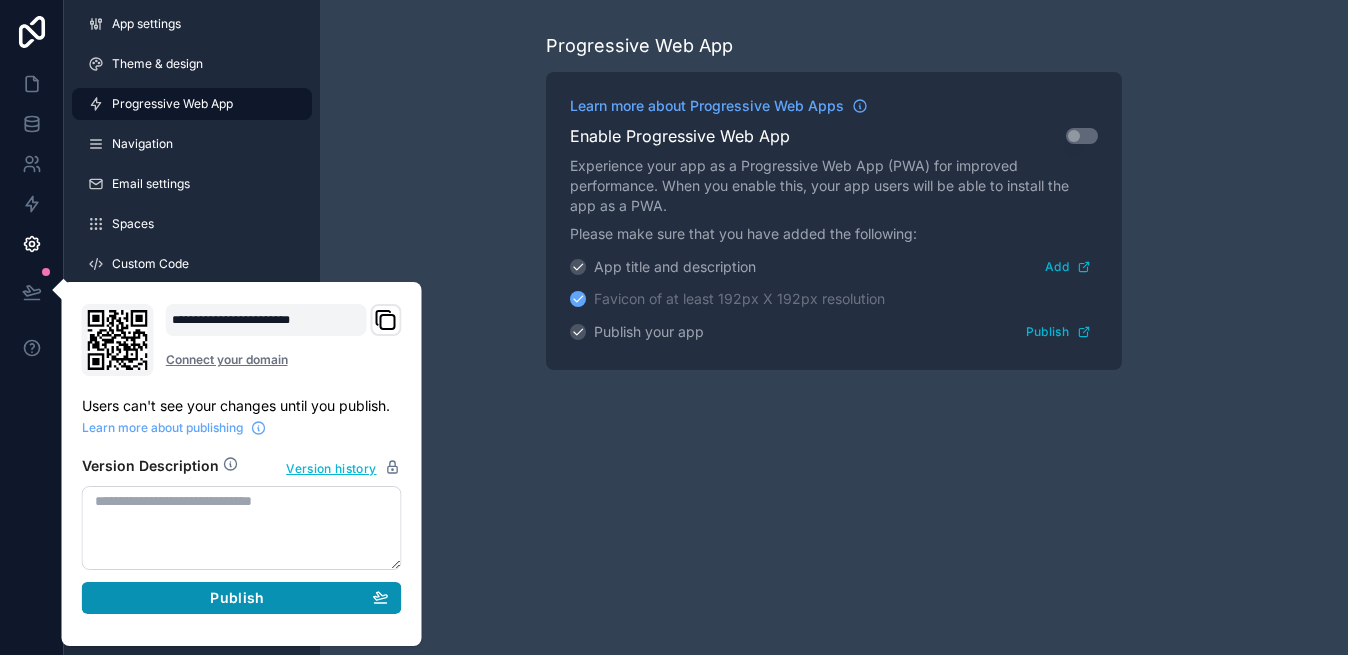 click on "Publish" at bounding box center [242, 598] 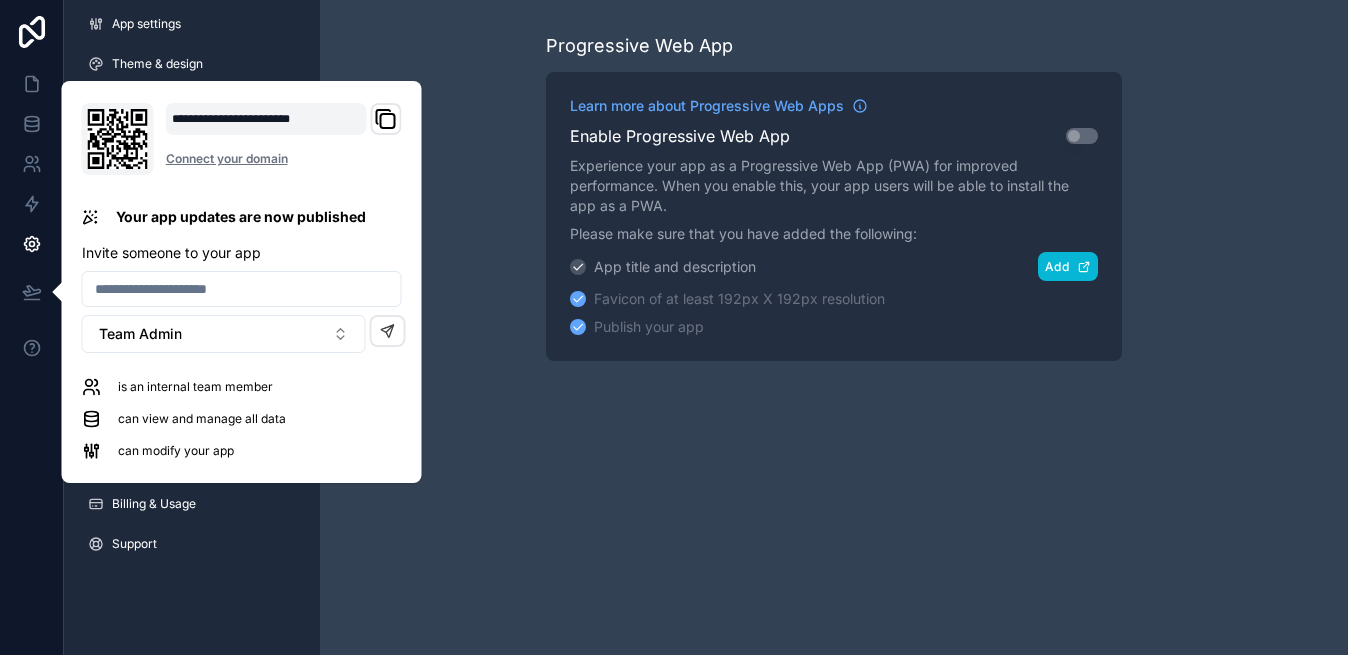 click on "Add" at bounding box center (1068, 266) 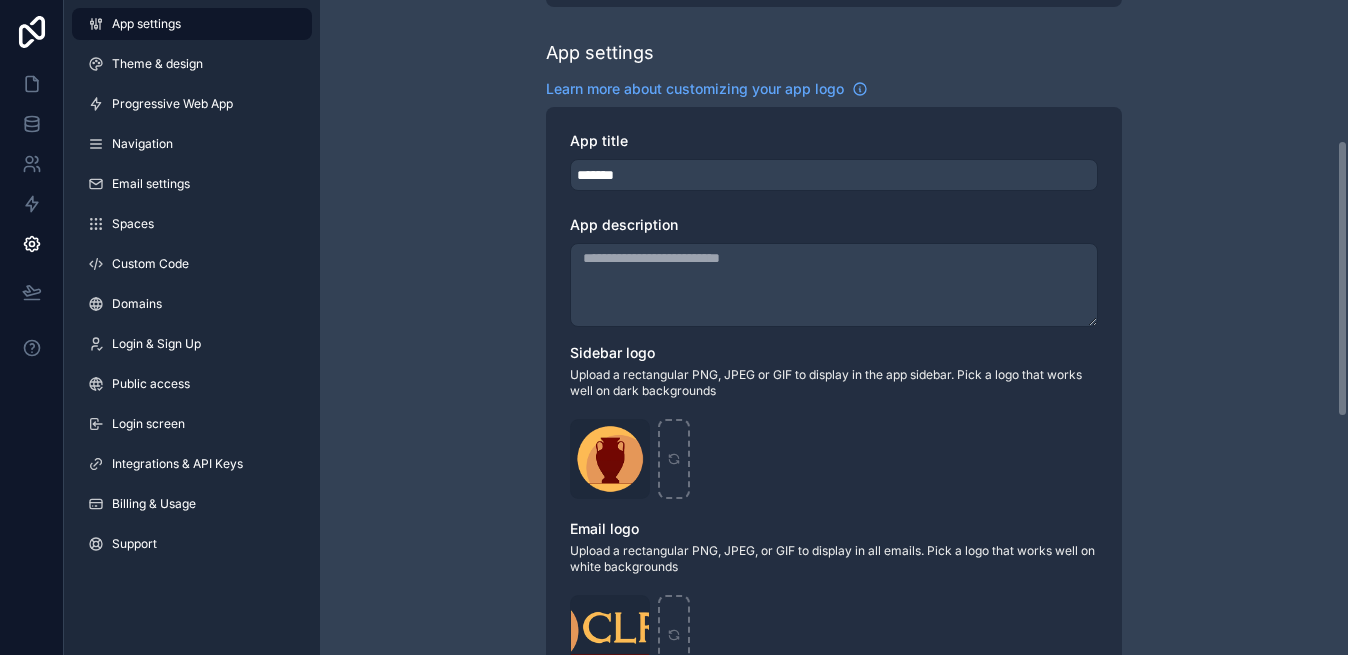 scroll, scrollTop: 241, scrollLeft: 0, axis: vertical 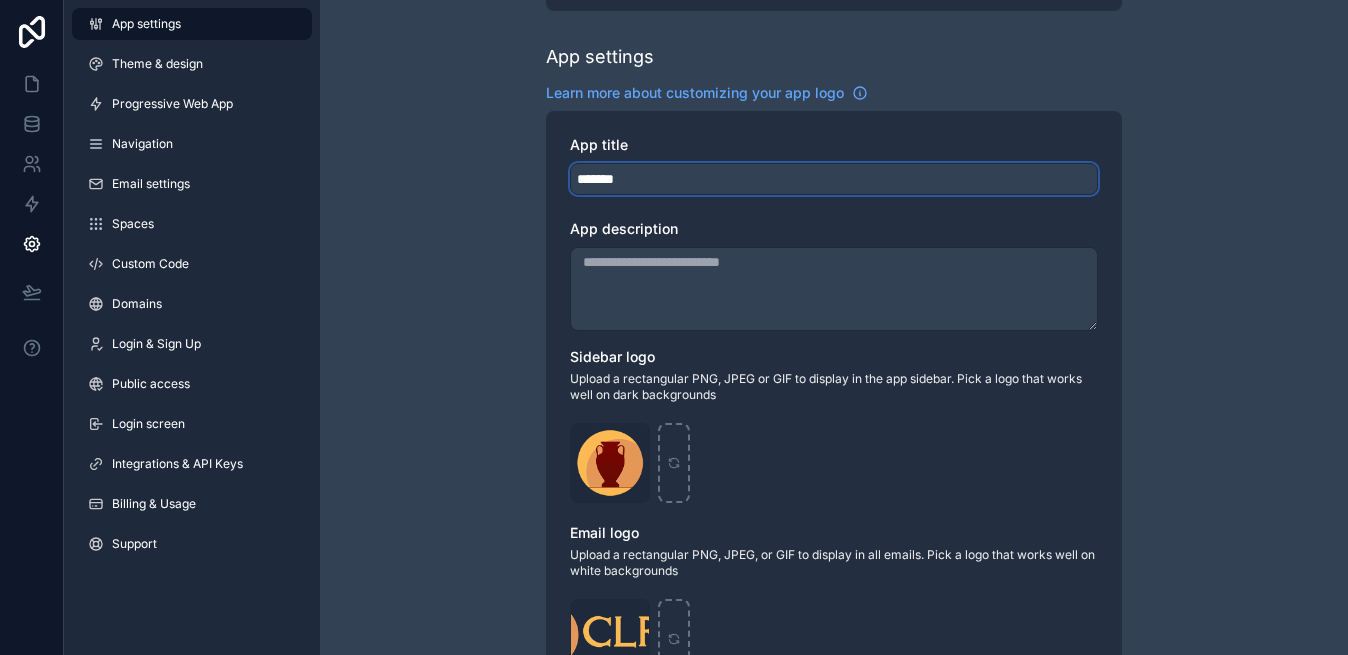 click on "*******" at bounding box center [834, 179] 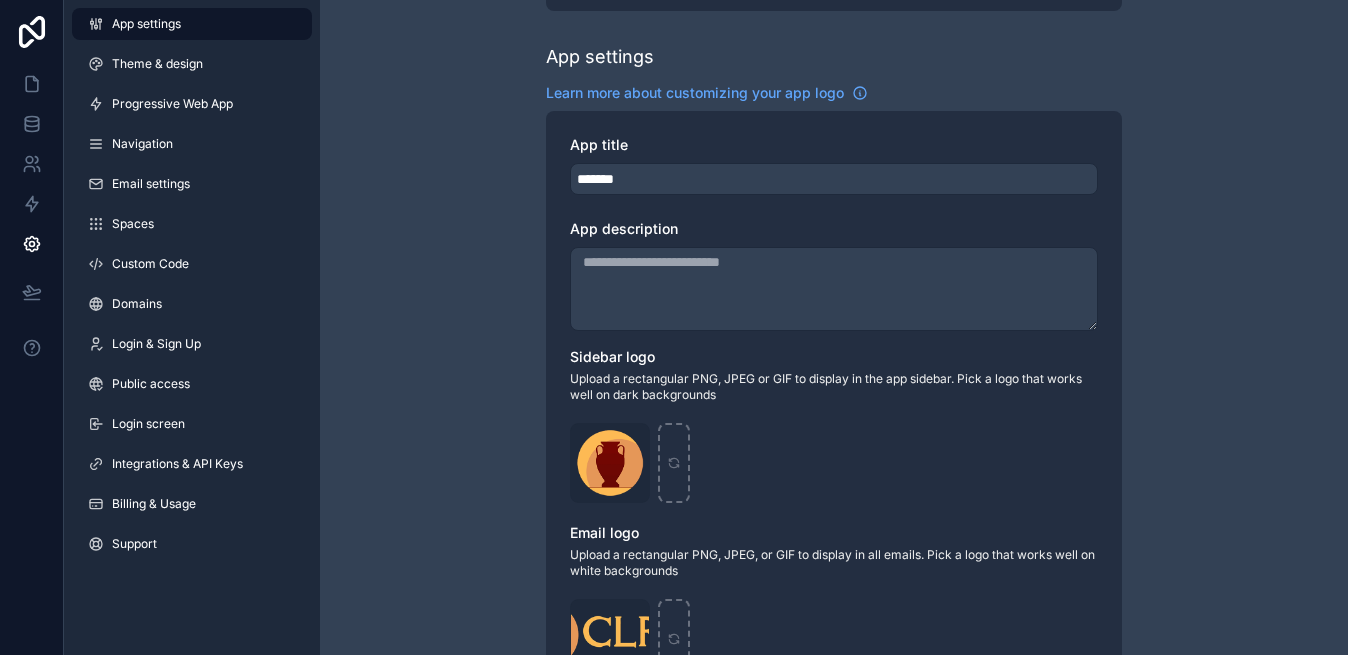 click on "App description" at bounding box center (834, 289) 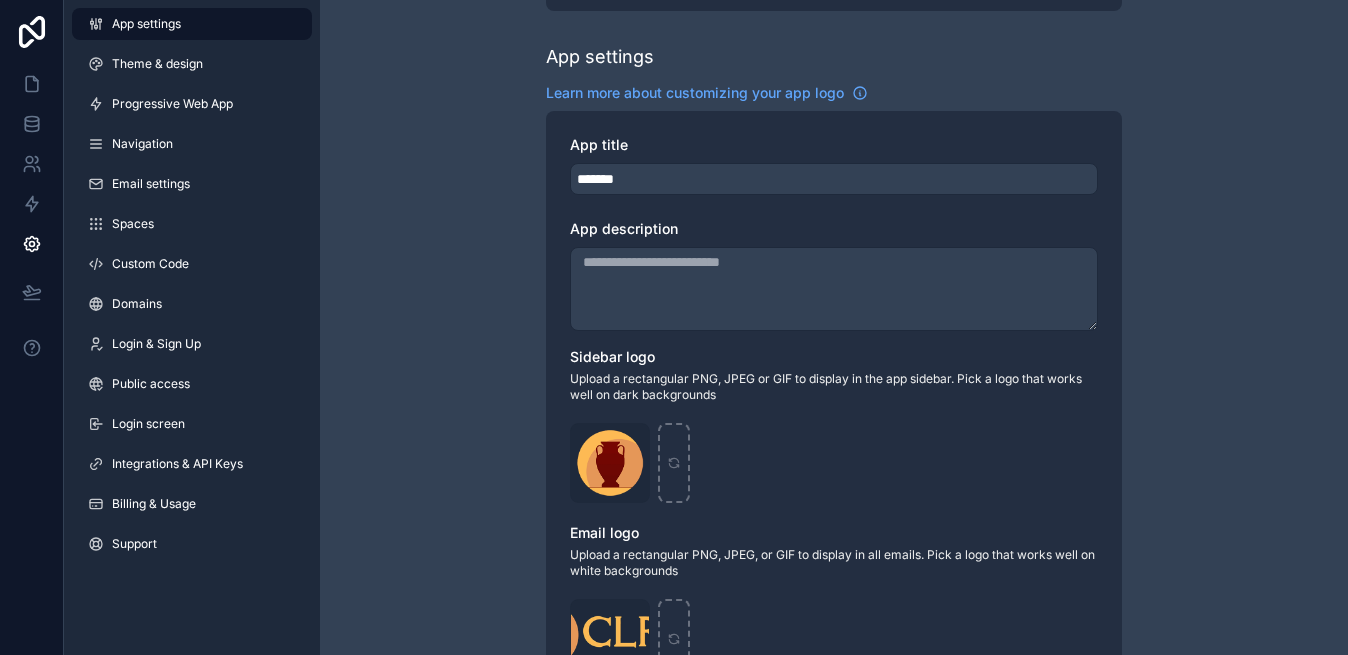 paste on "**********" 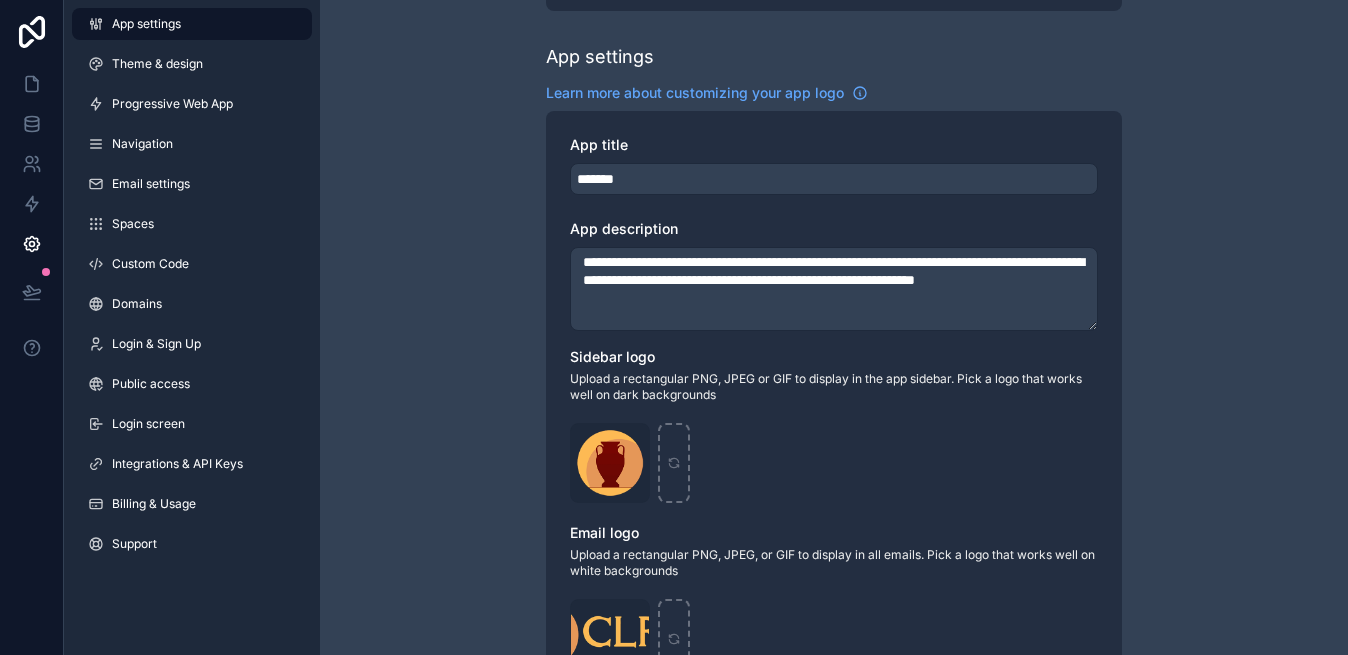 drag, startPoint x: 898, startPoint y: 260, endPoint x: 722, endPoint y: 265, distance: 176.07101 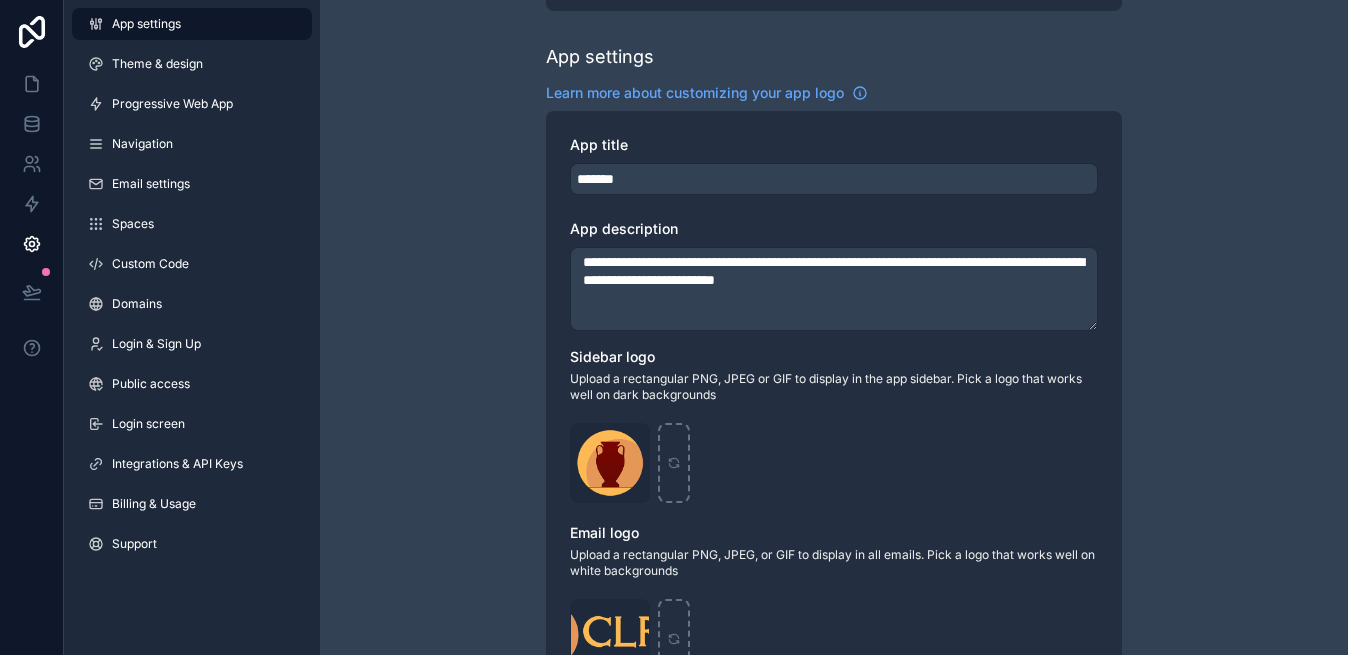 type on "**********" 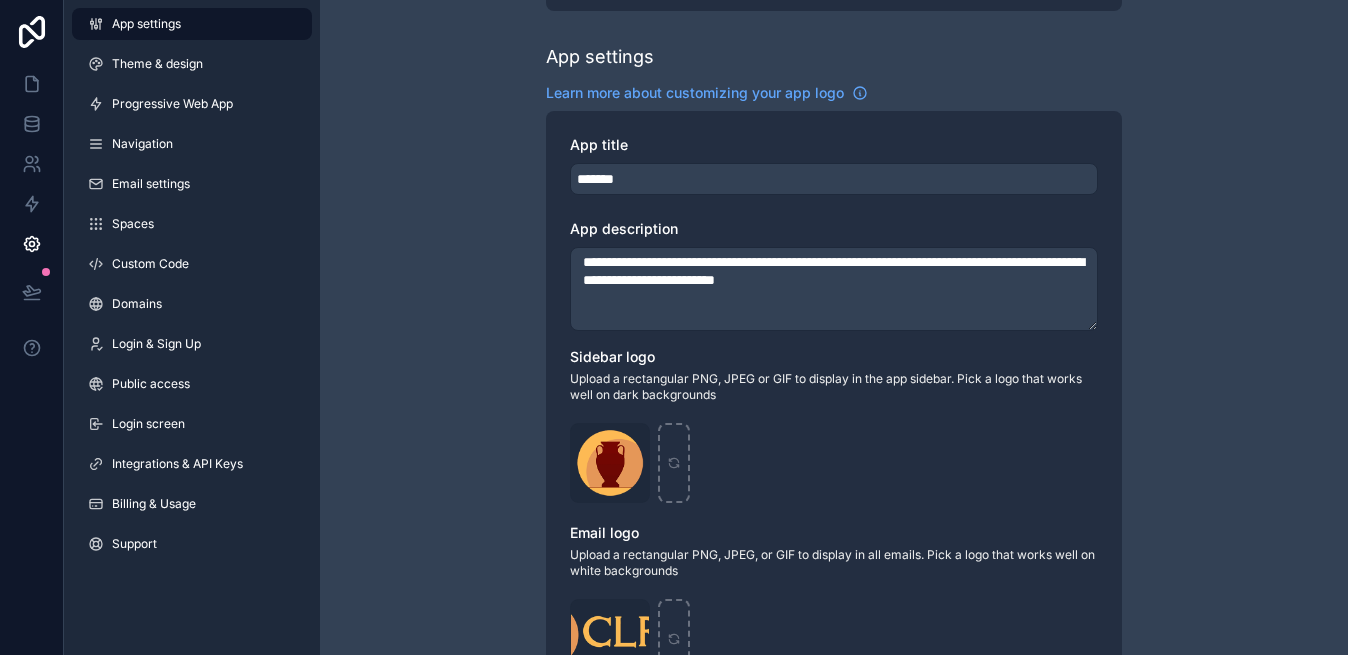 click on "**********" at bounding box center [834, 533] 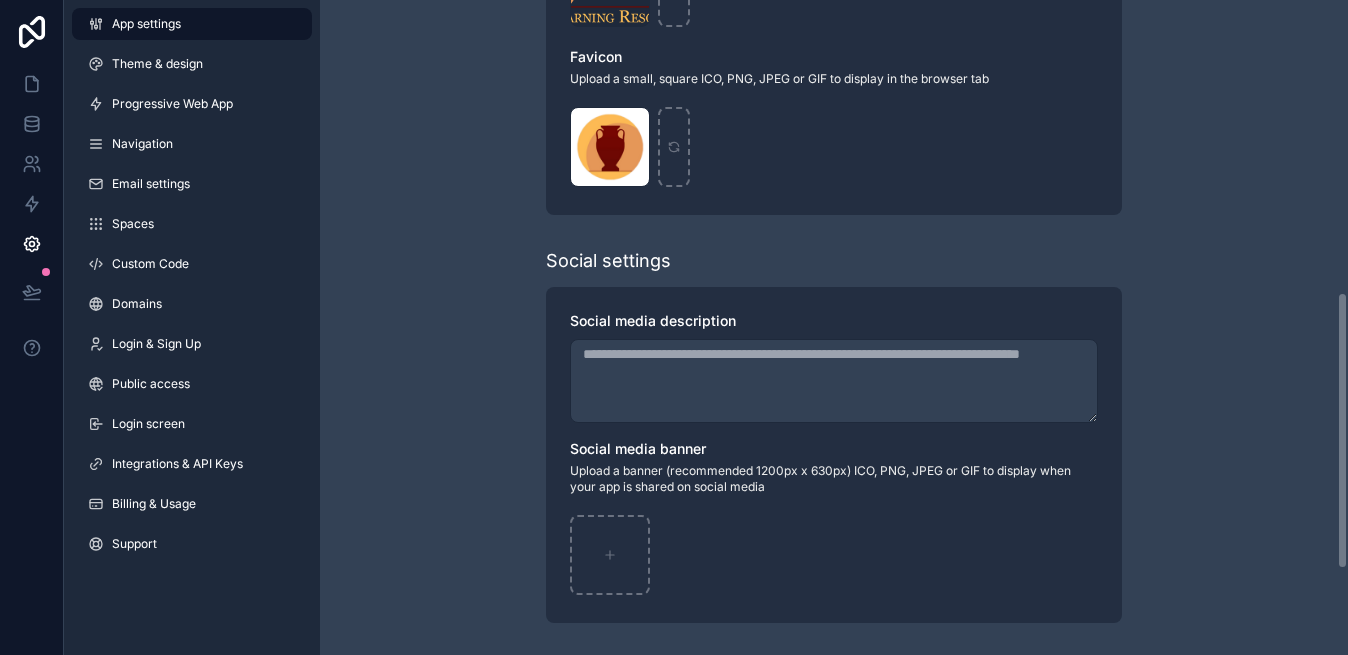 scroll, scrollTop: 0, scrollLeft: 0, axis: both 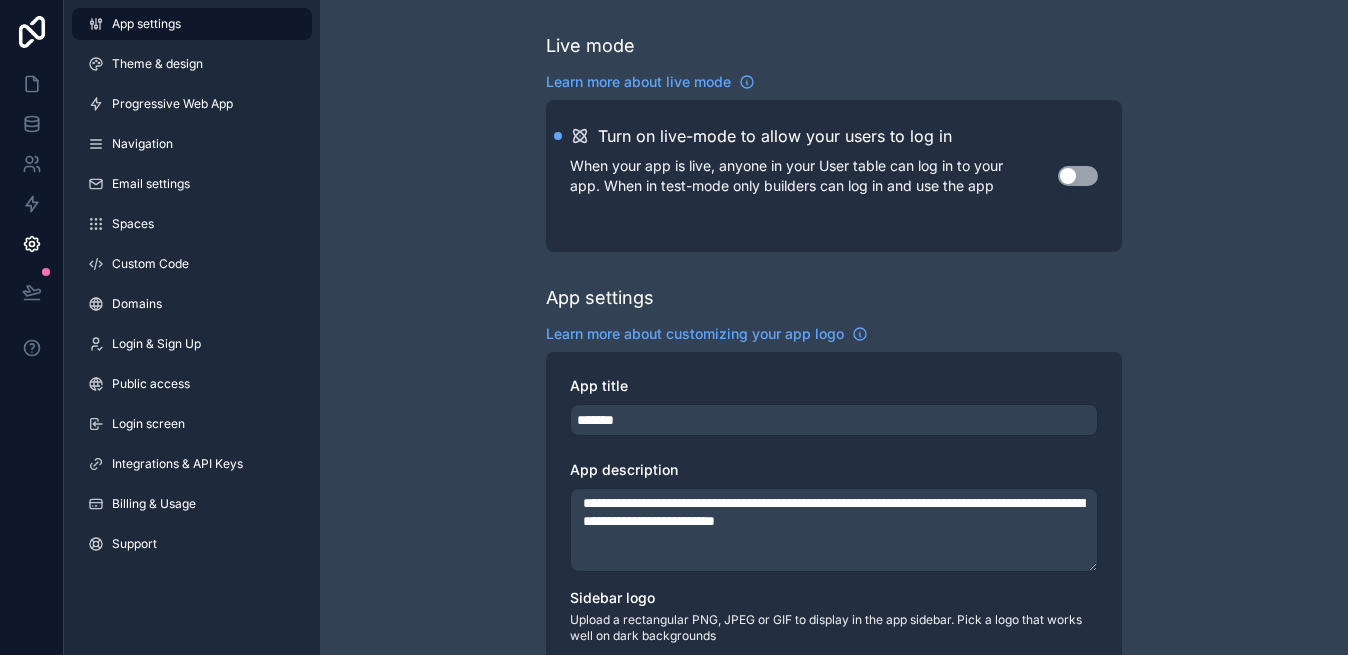 click on "**********" at bounding box center [834, 774] 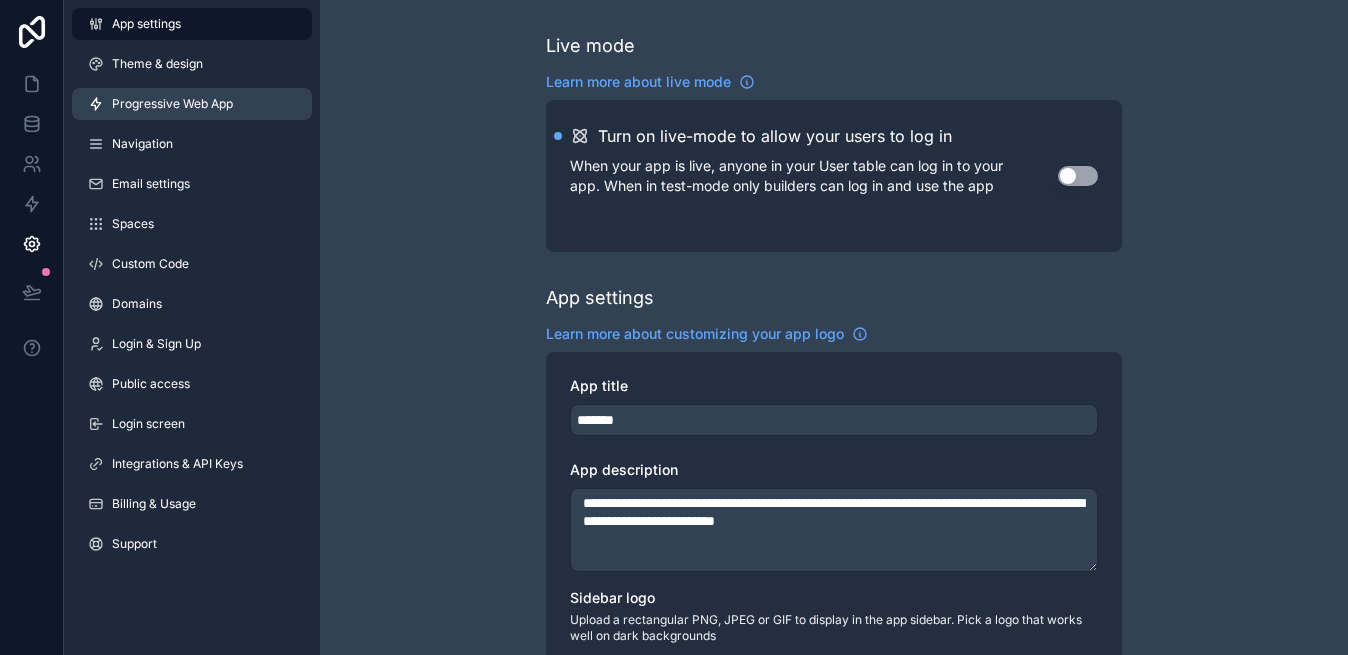 click on "Progressive Web App" at bounding box center (172, 104) 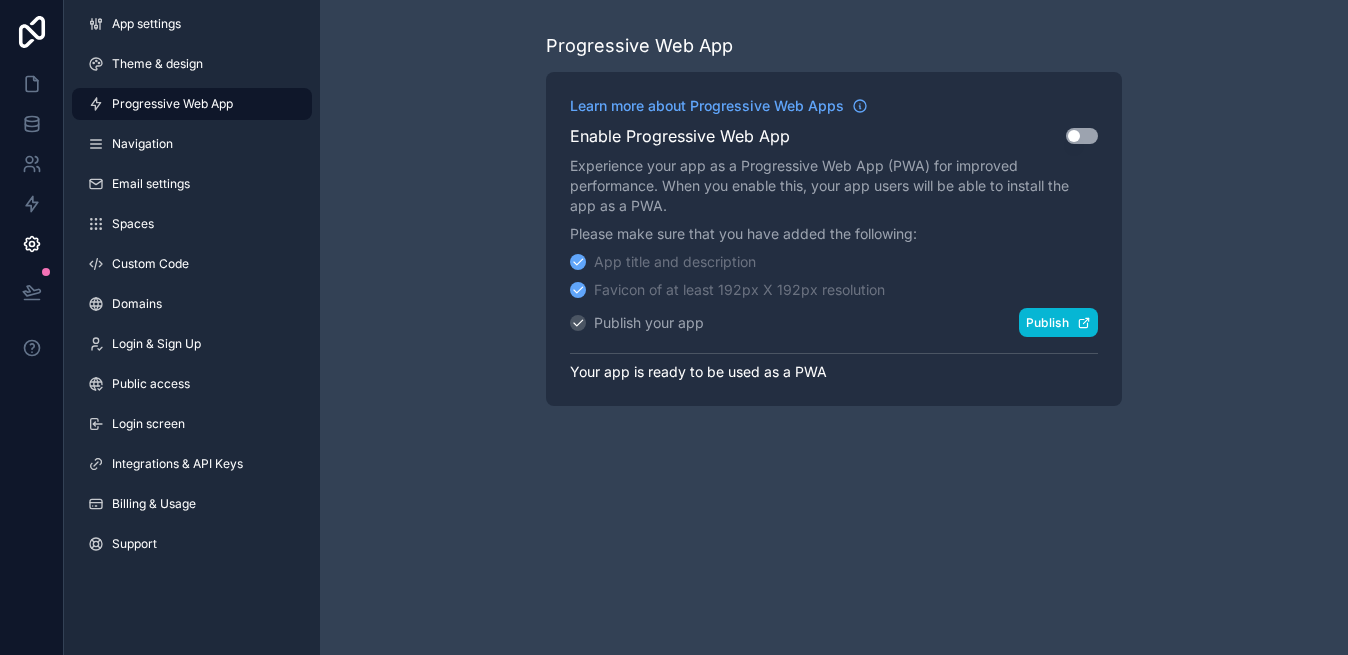 click on "Publish" at bounding box center [1058, 322] 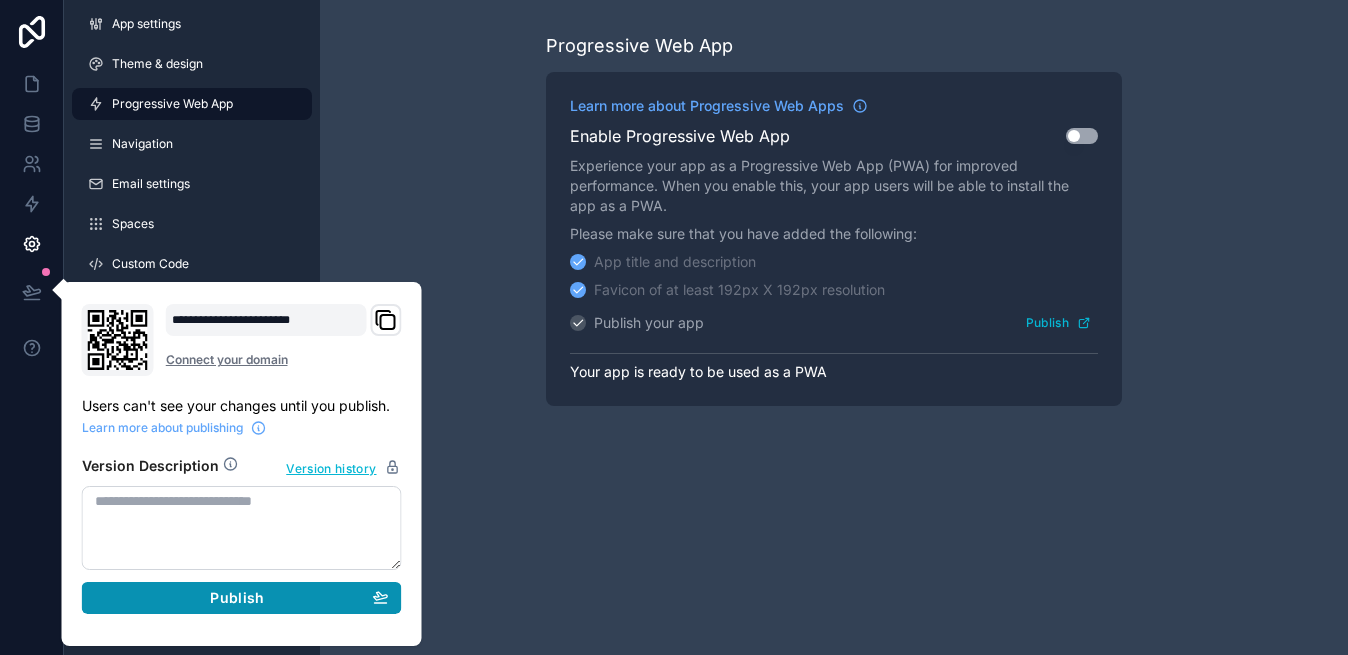 click on "Publish" at bounding box center [242, 598] 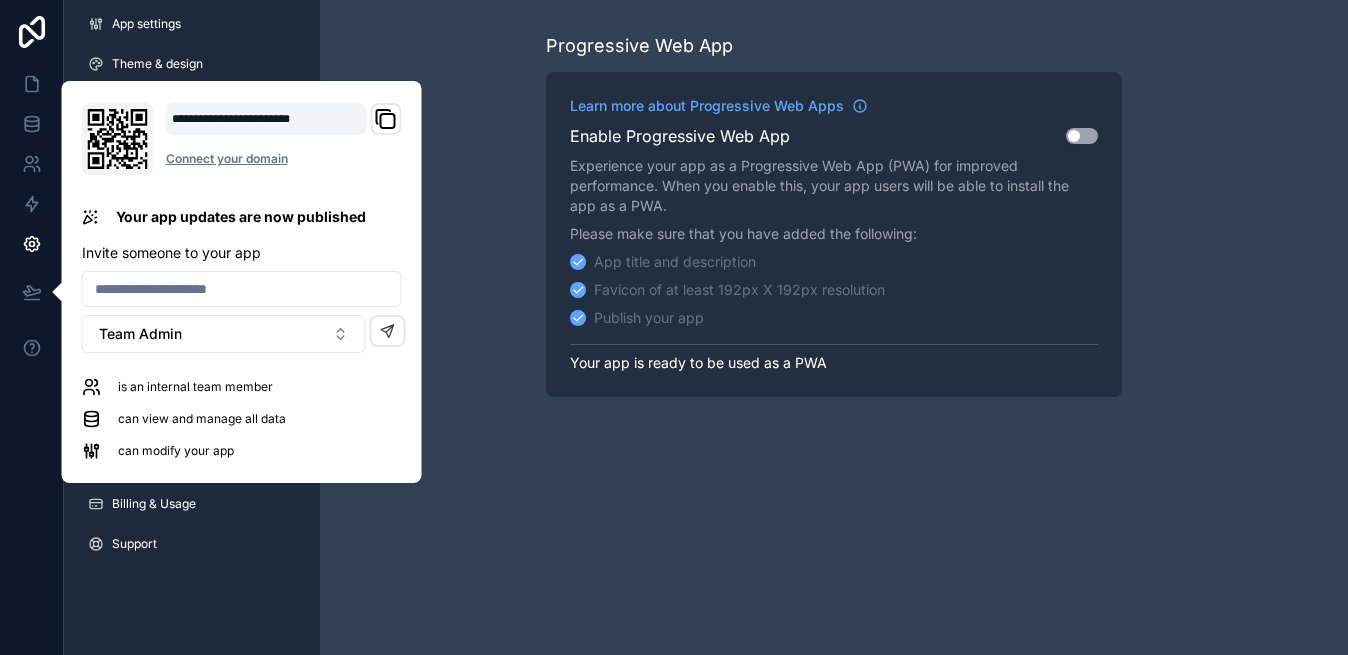 click on "Progressive Web App Learn more about Progressive Web Apps Enable Progressive Web App Use setting Experience your app as a Progressive Web App (PWA) for improved performance. When you enable this, your app users will be able to install the app as a PWA. Please make sure that you have added the following: App title and description Favicon of at least 192px X 192px resolution Publish your app Your app is ready to be used as a PWA" at bounding box center [834, 327] 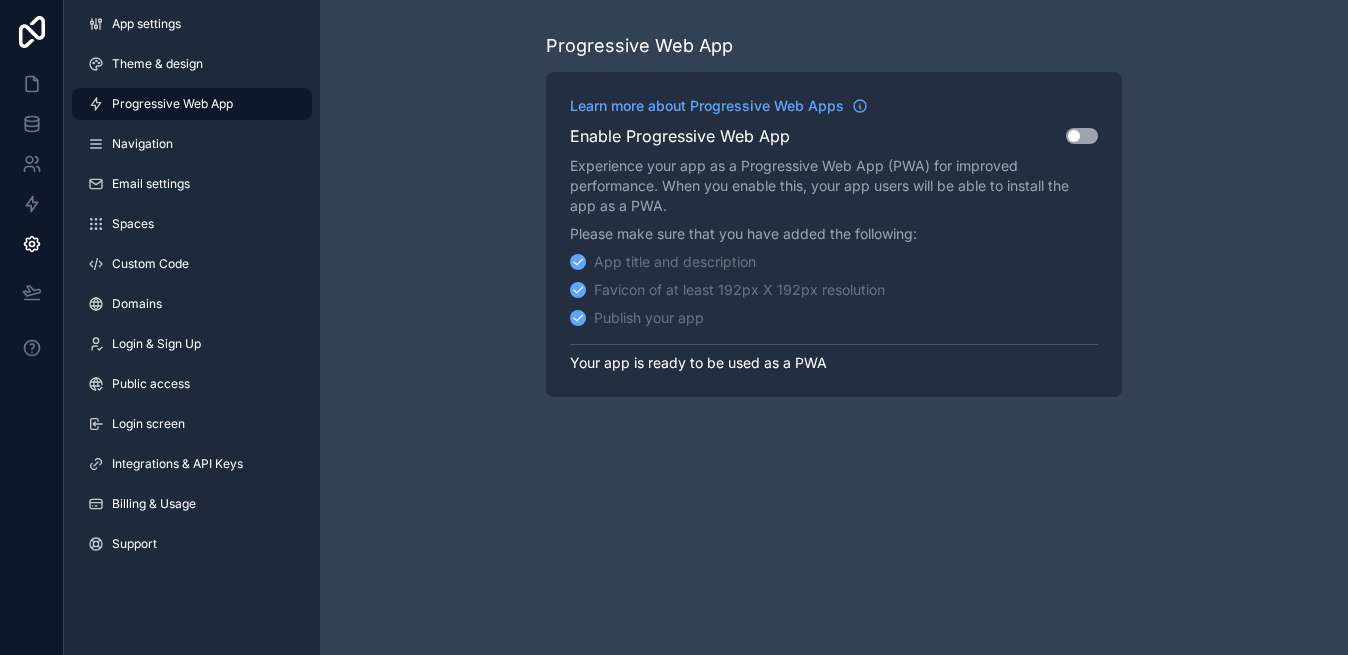 click on "Use setting" at bounding box center (1082, 136) 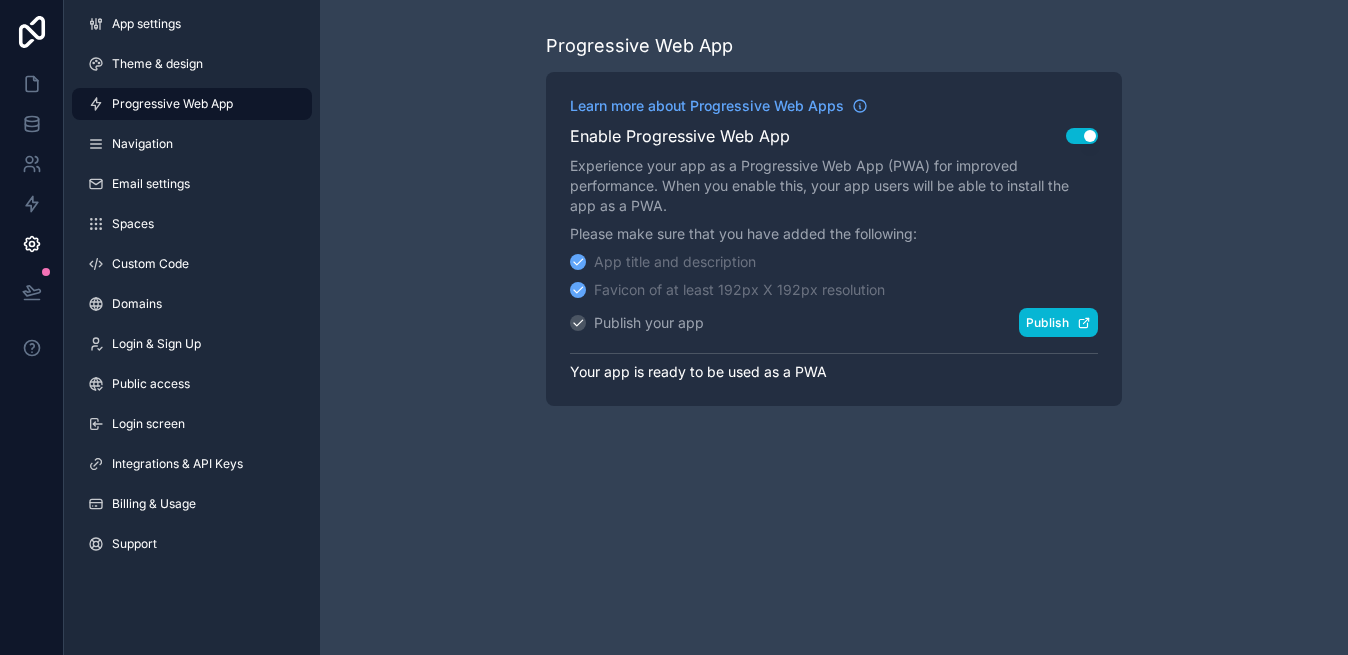 click on "Publish" at bounding box center (1058, 322) 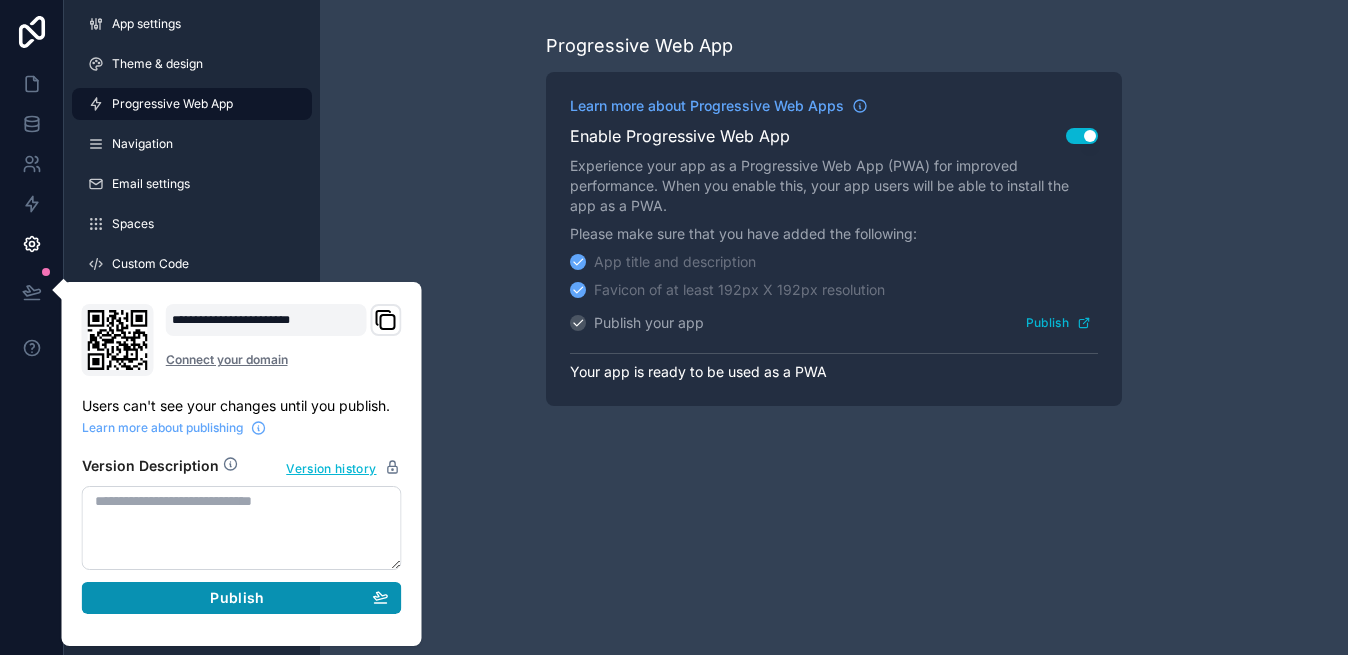 click on "Publish" at bounding box center (237, 598) 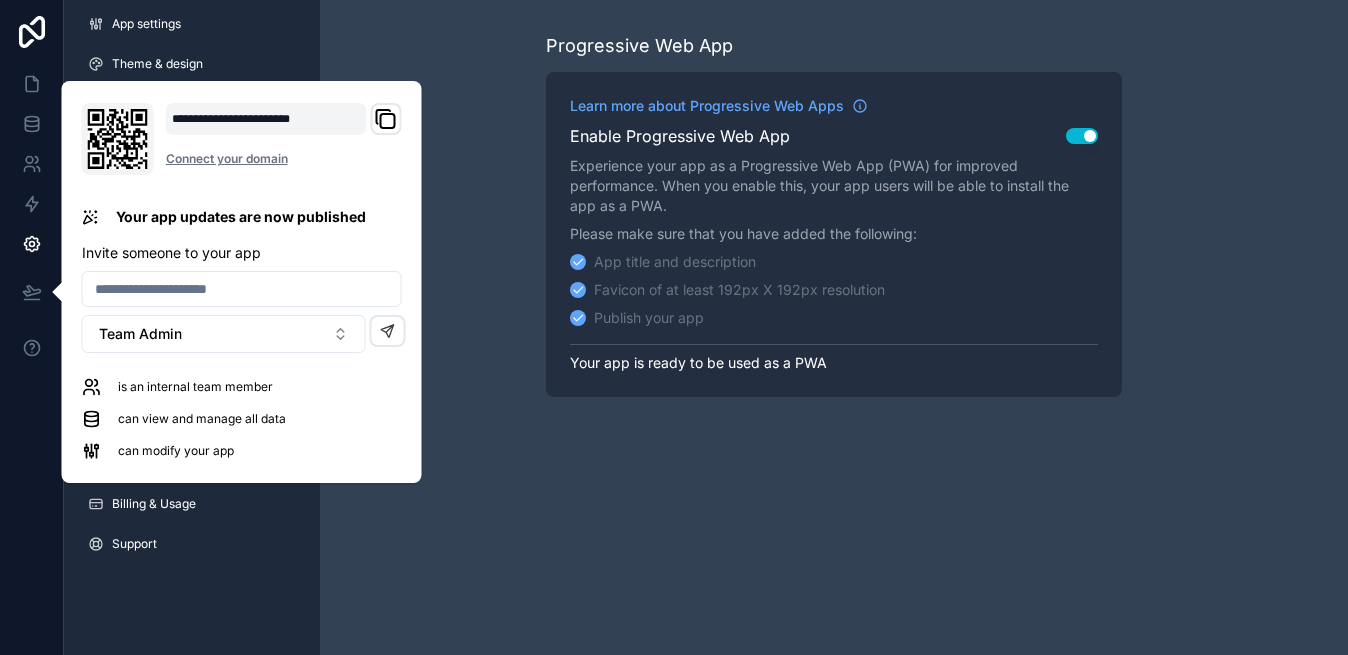 click on "Progressive Web App Learn more about Progressive Web Apps Enable Progressive Web App Use setting Experience your app as a Progressive Web App (PWA) for improved performance. When you enable this, your app users will be able to install the app as a PWA. Please make sure that you have added the following: App title and description Favicon of at least 192px X 192px resolution Publish your app Your app is ready to be used as a PWA" at bounding box center [834, 214] 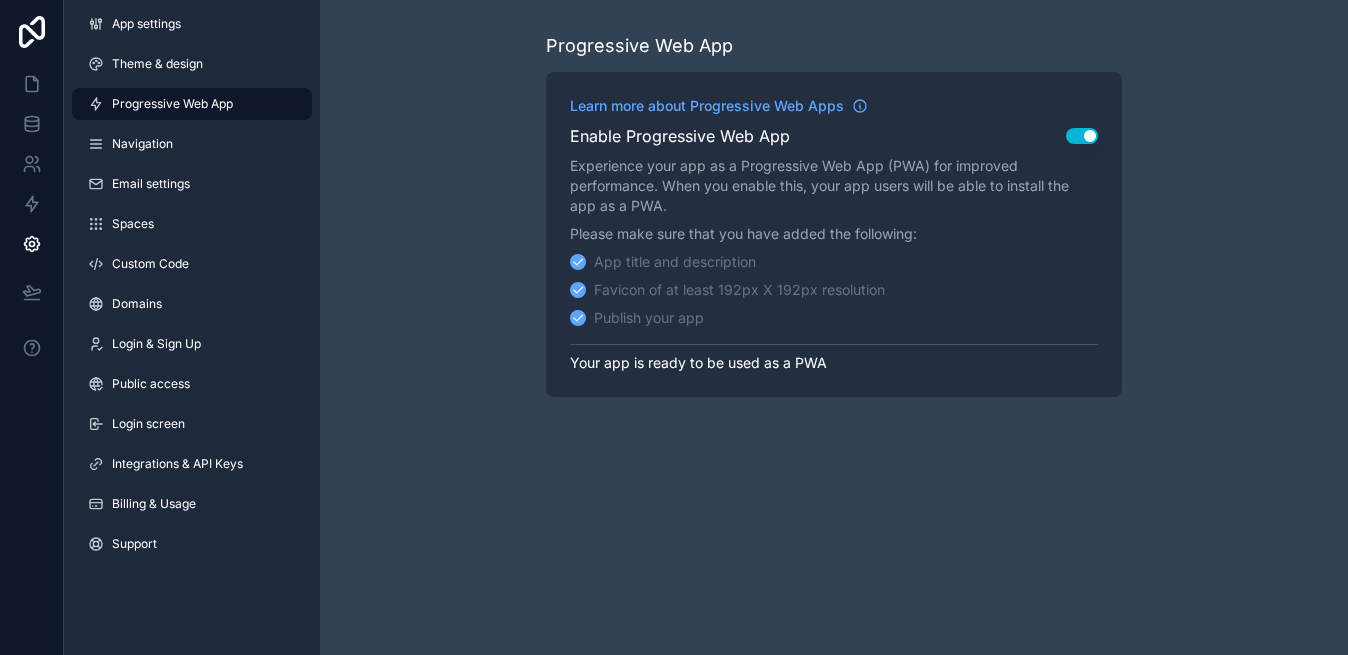 click on "Progressive Web App Learn more about Progressive Web Apps Enable Progressive Web App Use setting Experience your app as a Progressive Web App (PWA) for improved performance. When you enable this, your app users will be able to install the app as a PWA. Please make sure that you have added the following: App title and description Favicon of at least 192px X 192px resolution Publish your app Your app is ready to be used as a PWA" at bounding box center [834, 214] 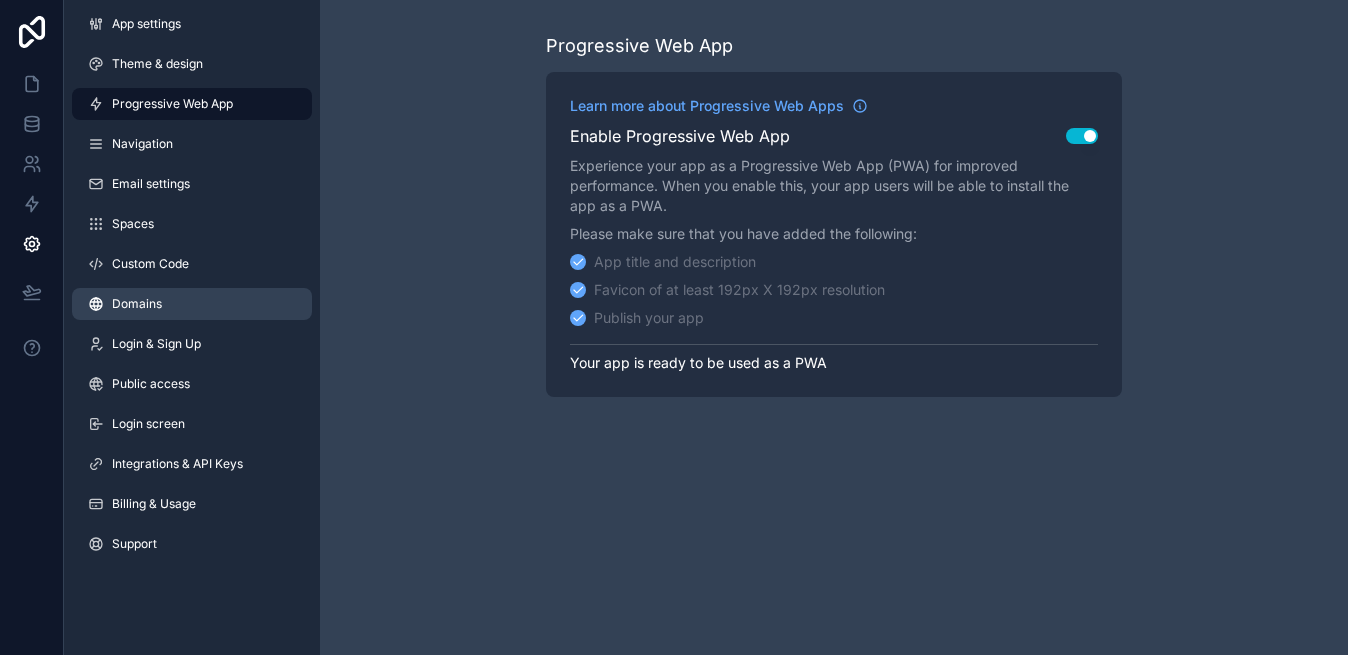 click on "Domains" at bounding box center [137, 304] 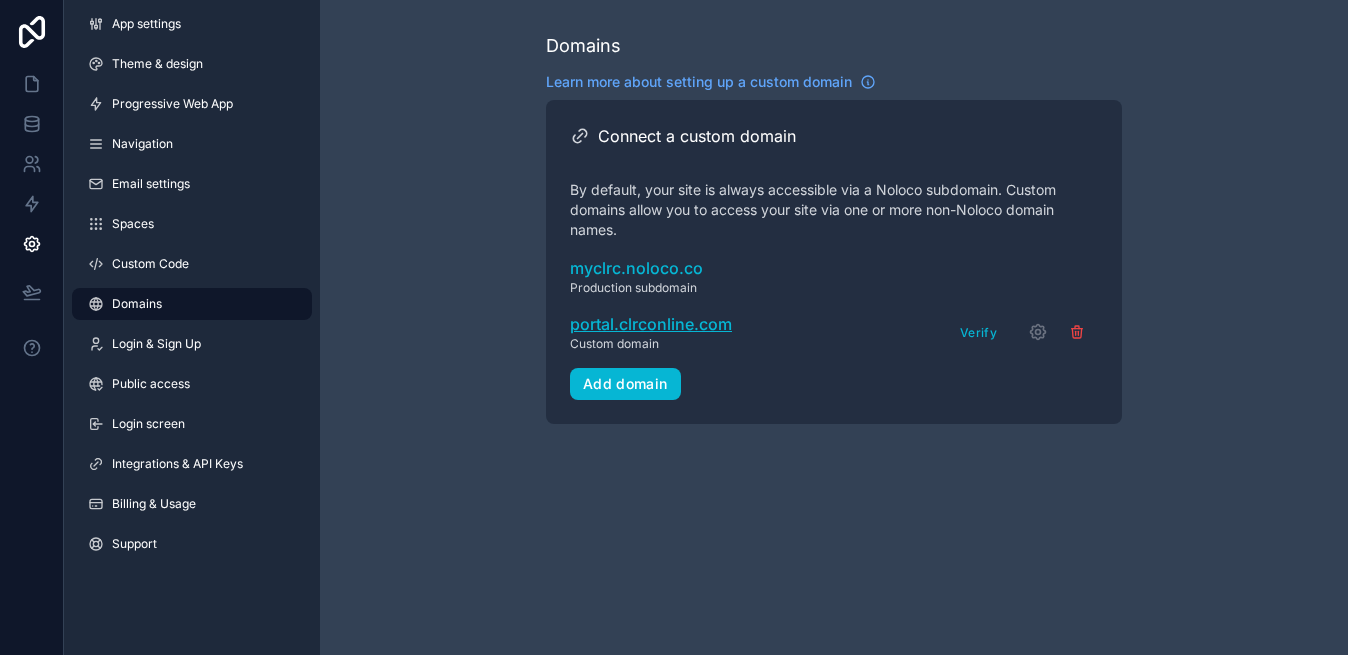click on "portal.clrconline.com" at bounding box center [651, 324] 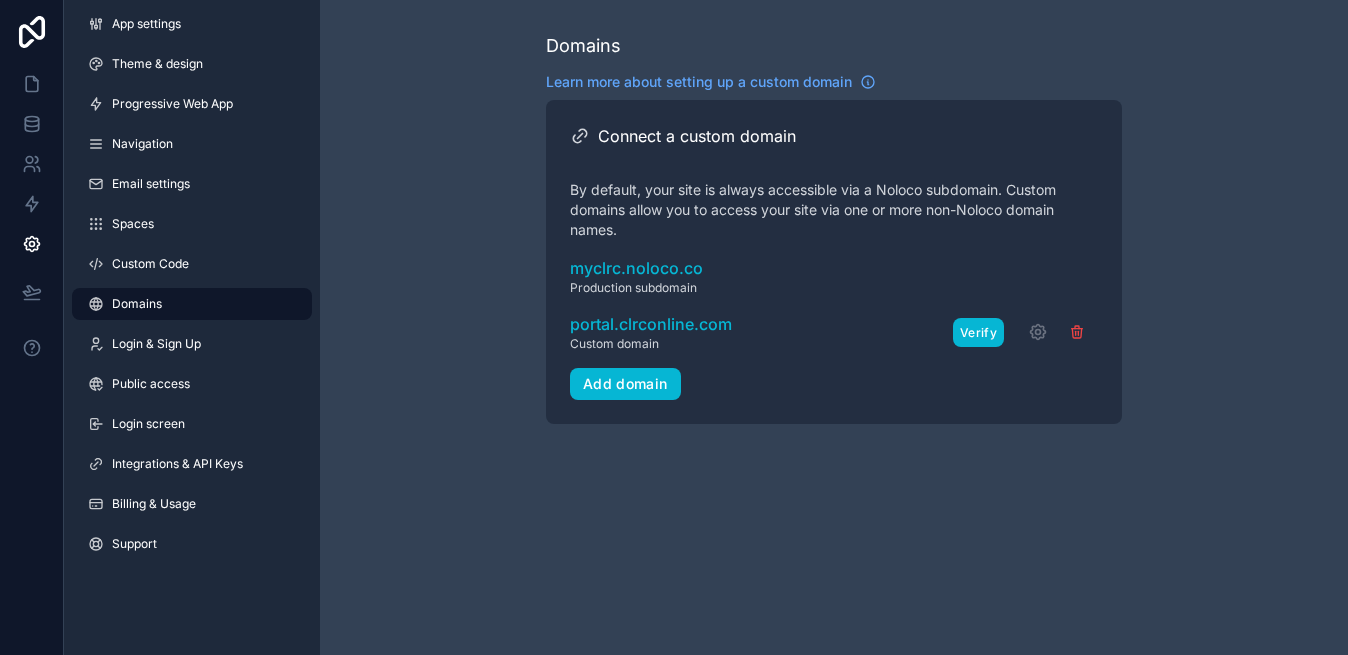 click on "Verify" at bounding box center (978, 332) 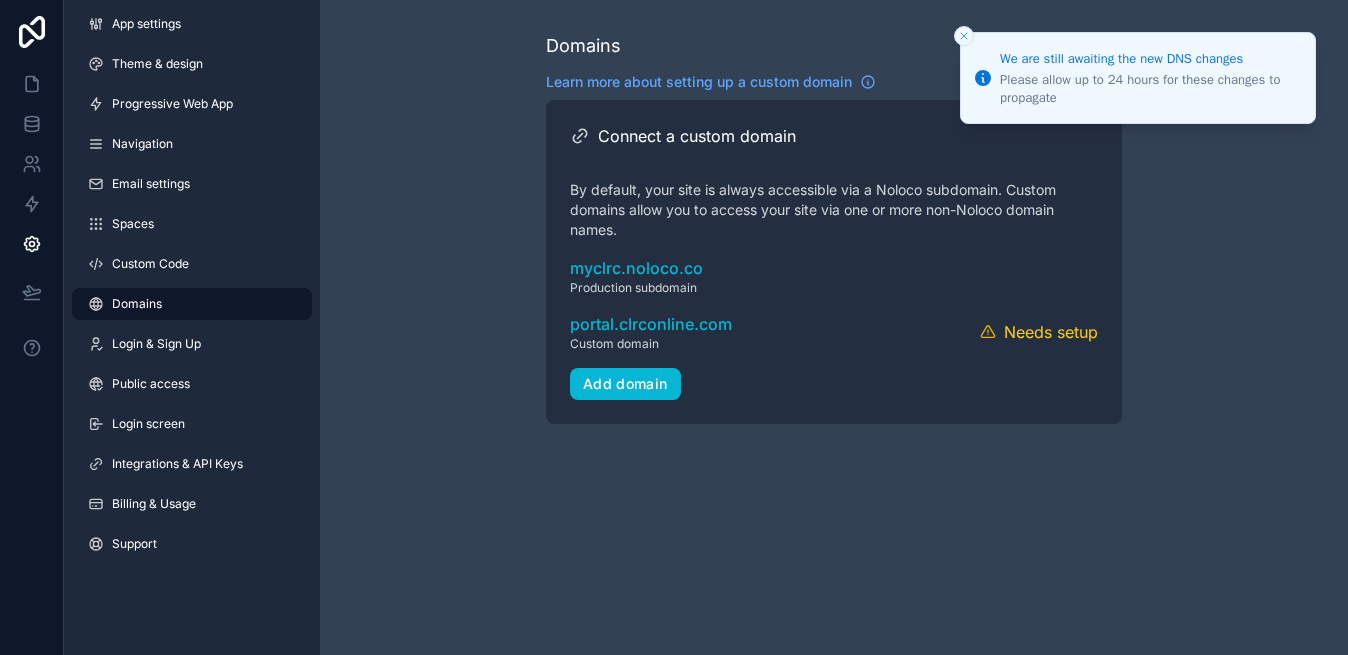 click 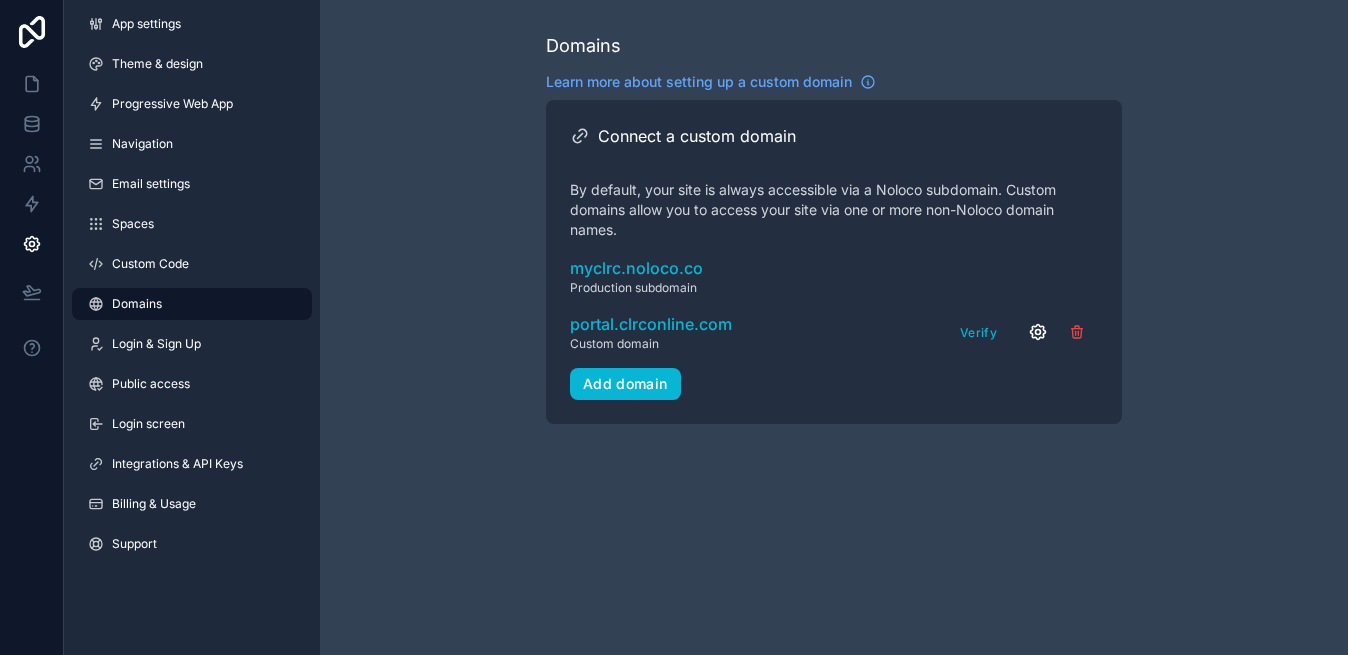 click 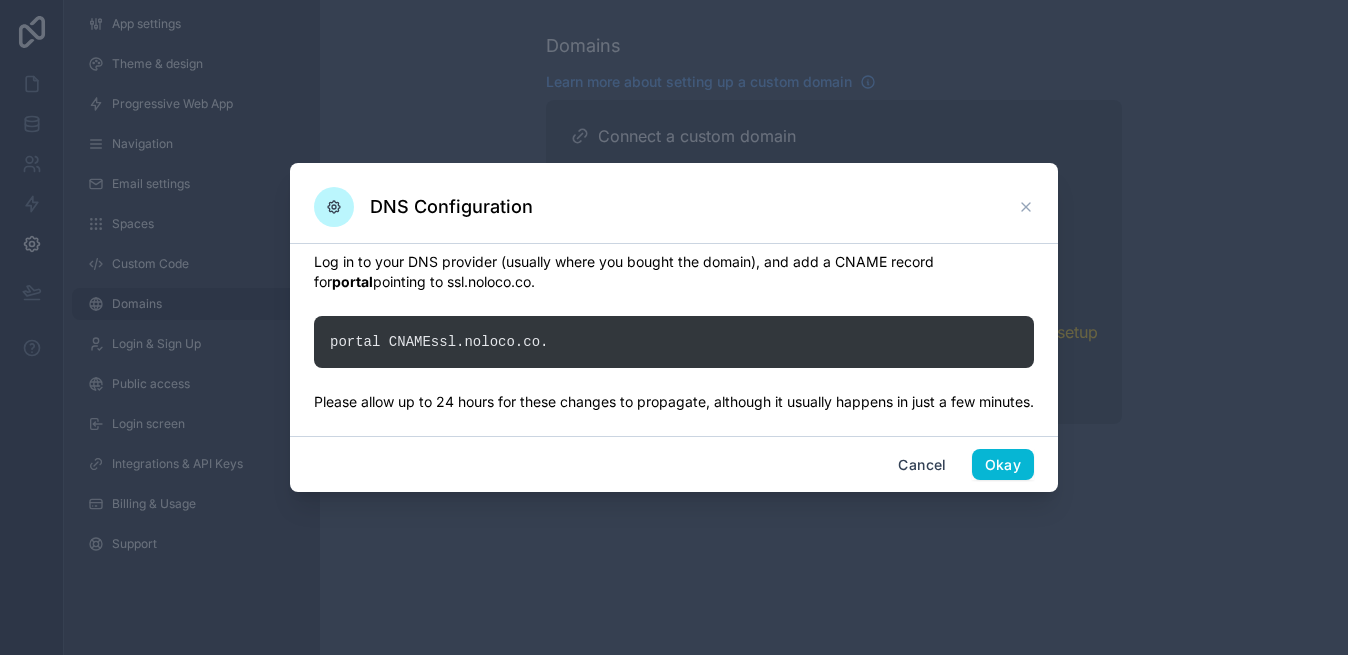 click on "portal CNAME ssl. [DOMAIN] ." at bounding box center (674, 342) 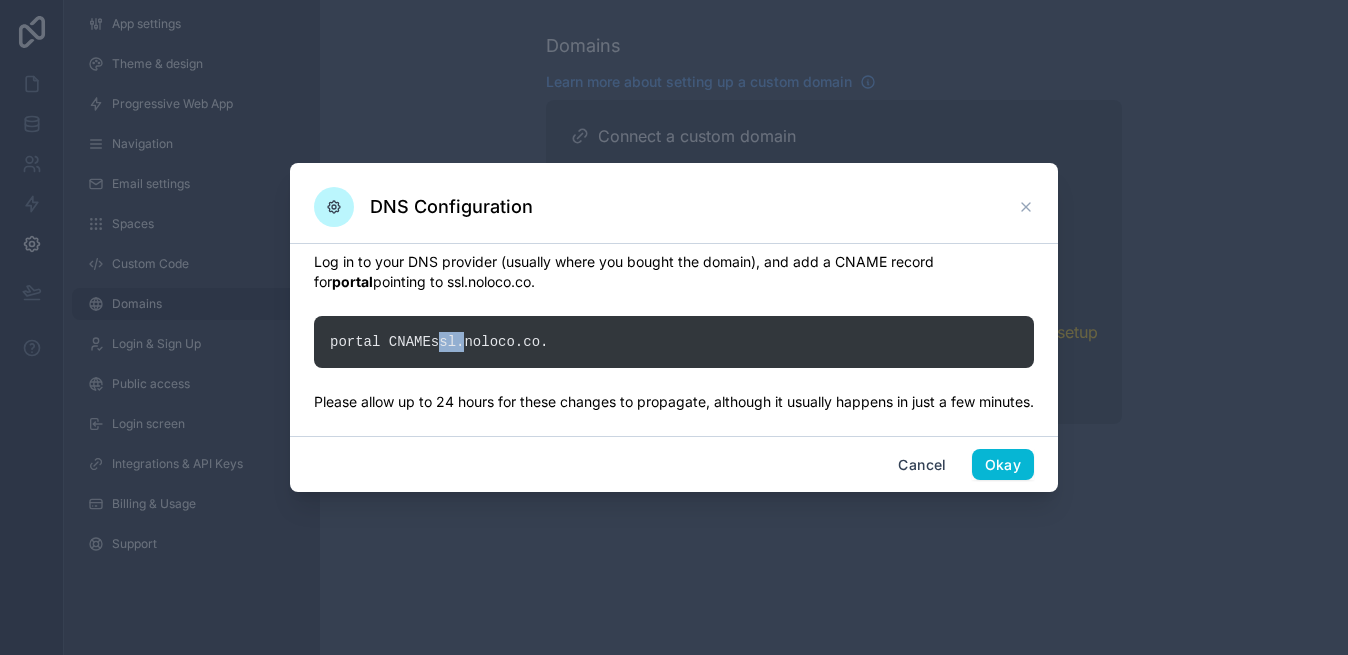 click on "portal CNAME ssl. [DOMAIN] ." at bounding box center [674, 342] 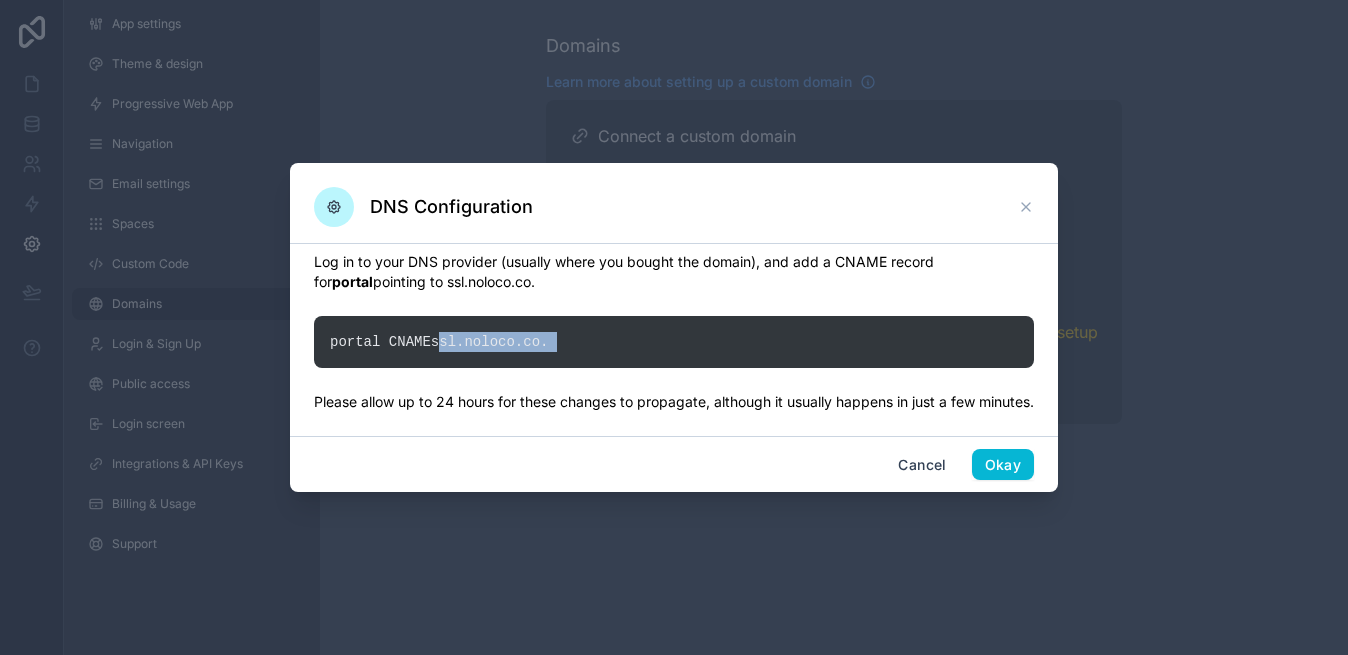 copy on "ssl. noloco.co ." 